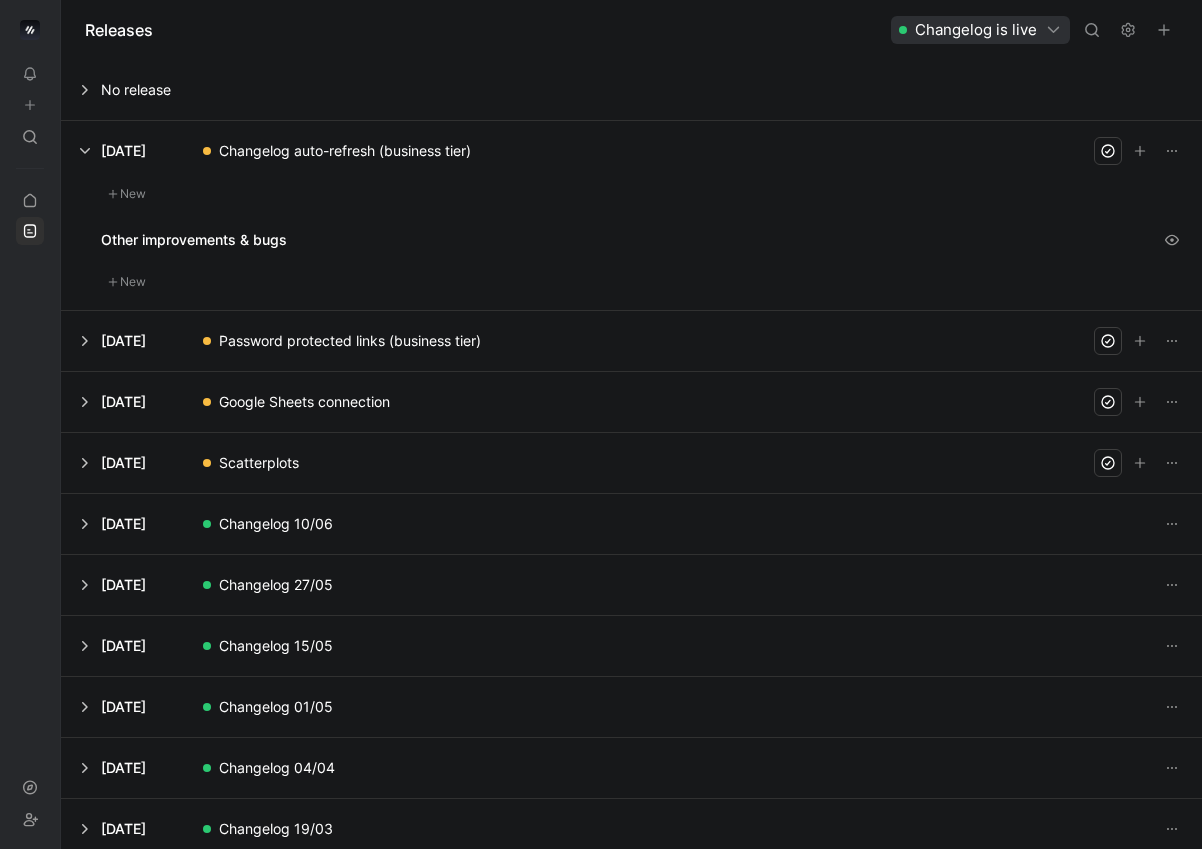 scroll, scrollTop: 0, scrollLeft: 0, axis: both 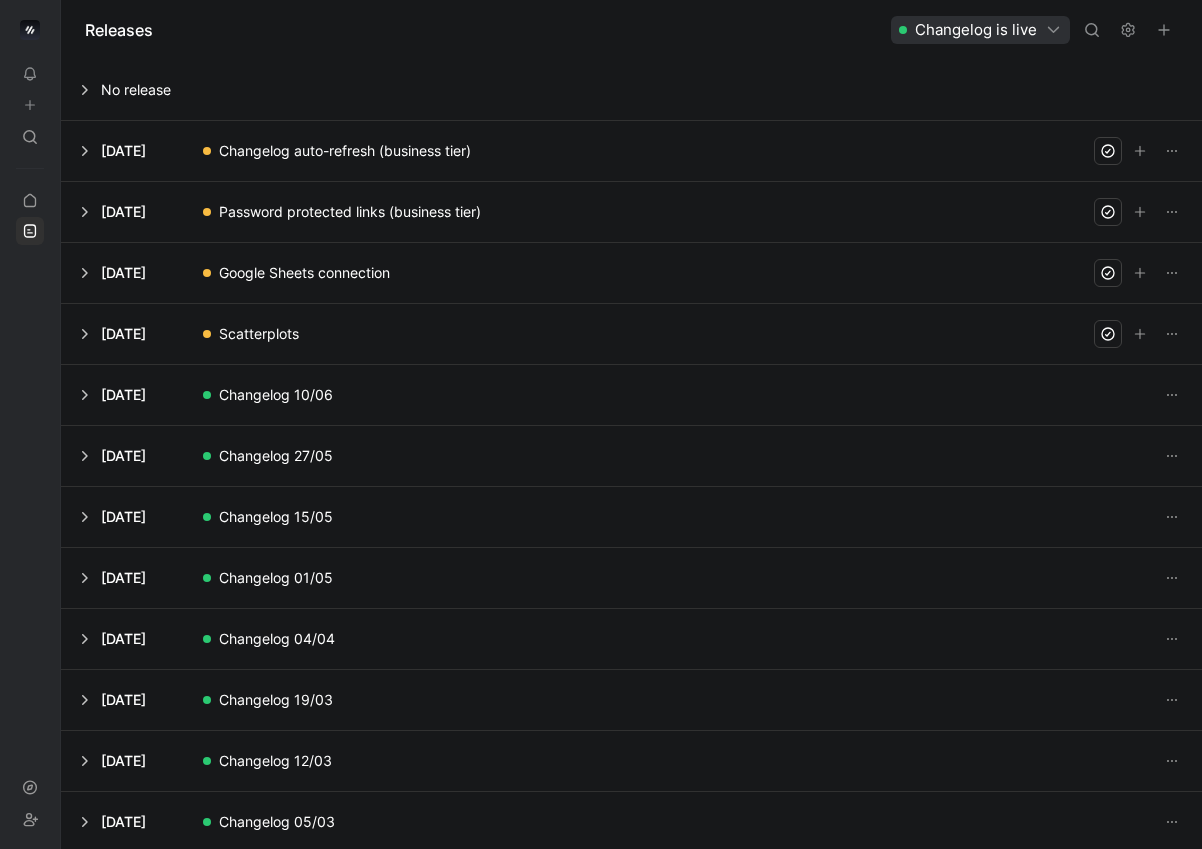 click at bounding box center [631, 395] 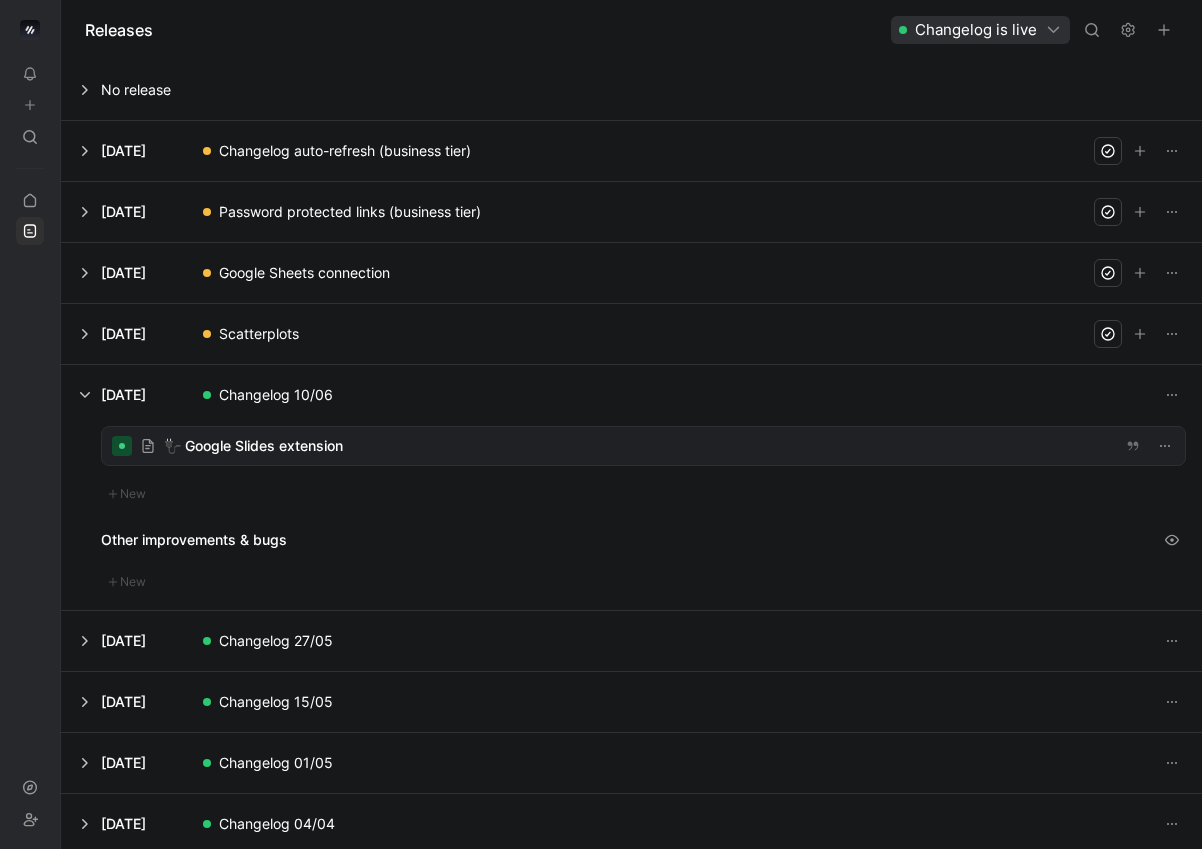 click at bounding box center [643, 446] 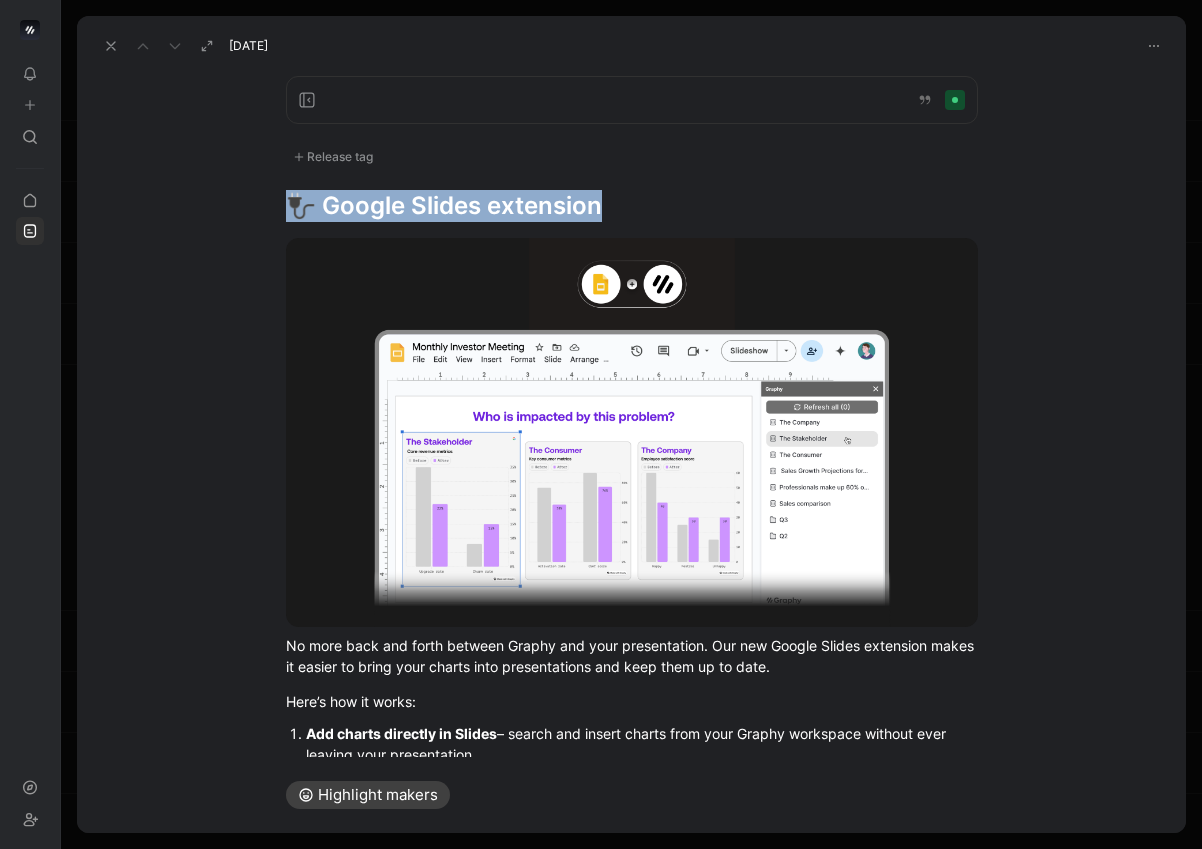 drag, startPoint x: 614, startPoint y: 210, endPoint x: 273, endPoint y: 208, distance: 341.00586 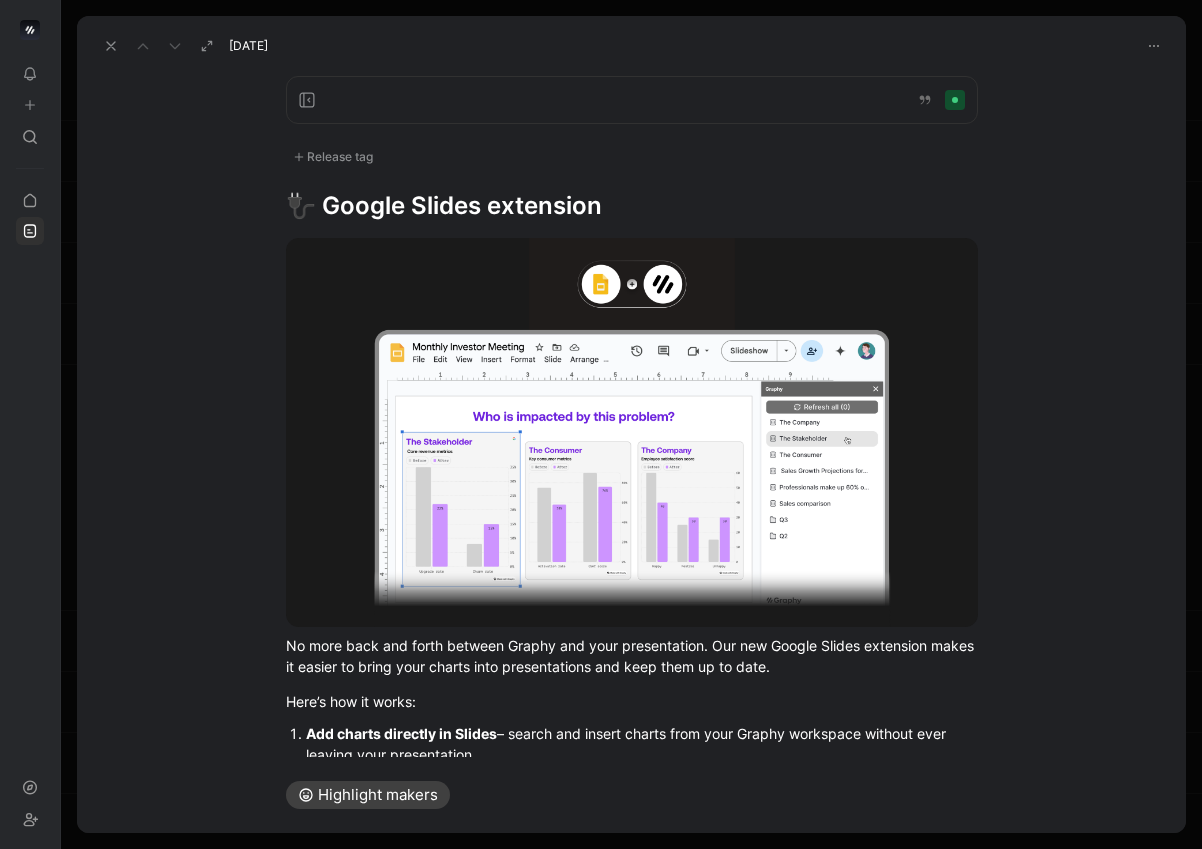 click on "No more back and forth between Graphy and your presentation. Our new Google Slides extension makes it easier to bring your charts into presentations and keep them up to date. Here’s how it works: Add charts directly in Slides  – search and insert charts from your Graphy workspace without ever leaving your presentation. Refresh charts with one click  – your charts stay linked to their source in Graphy, so when the data changes, your slides stay in sync. This is perfect for: Regular reporting decks that evolve over time Consulting deliverables where data updates at the last minute Team presentations where multiple people contribute charts Available now for all users, simply install the extension  here ." at bounding box center [631, 603] 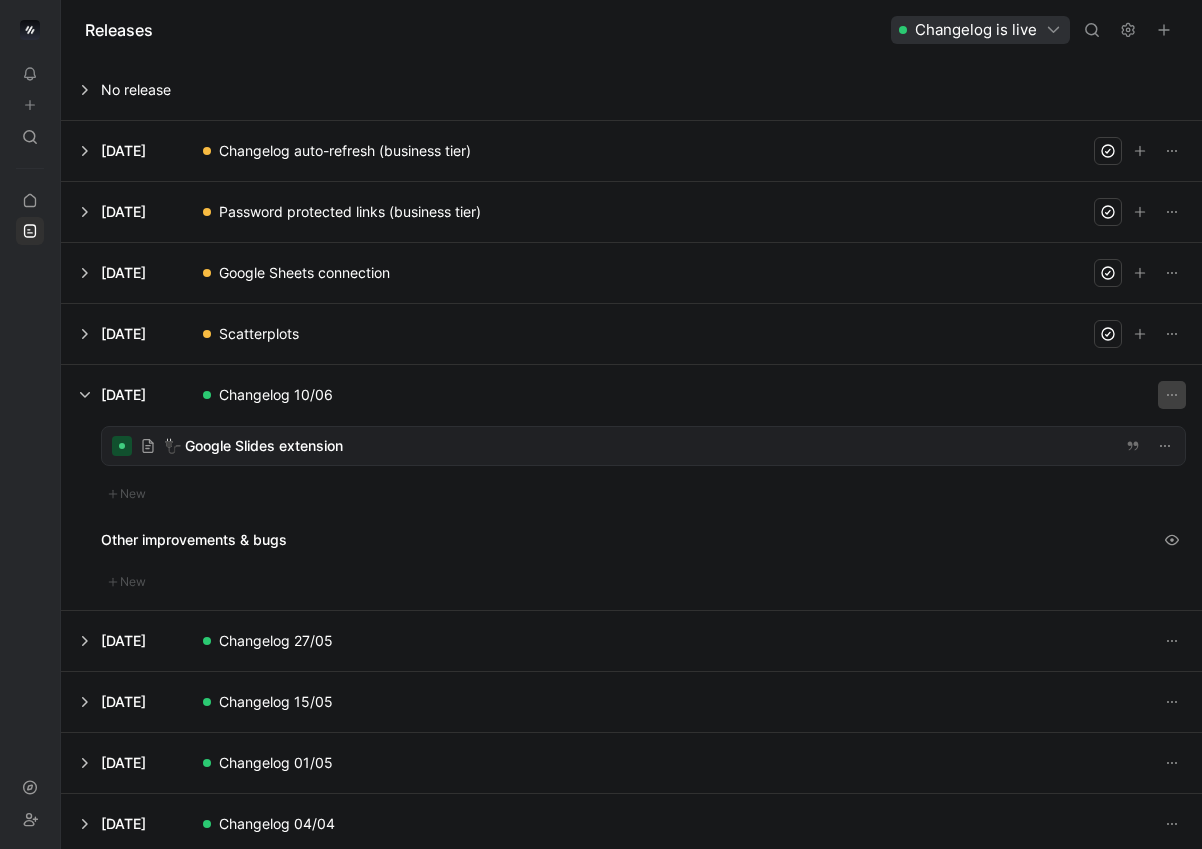 click 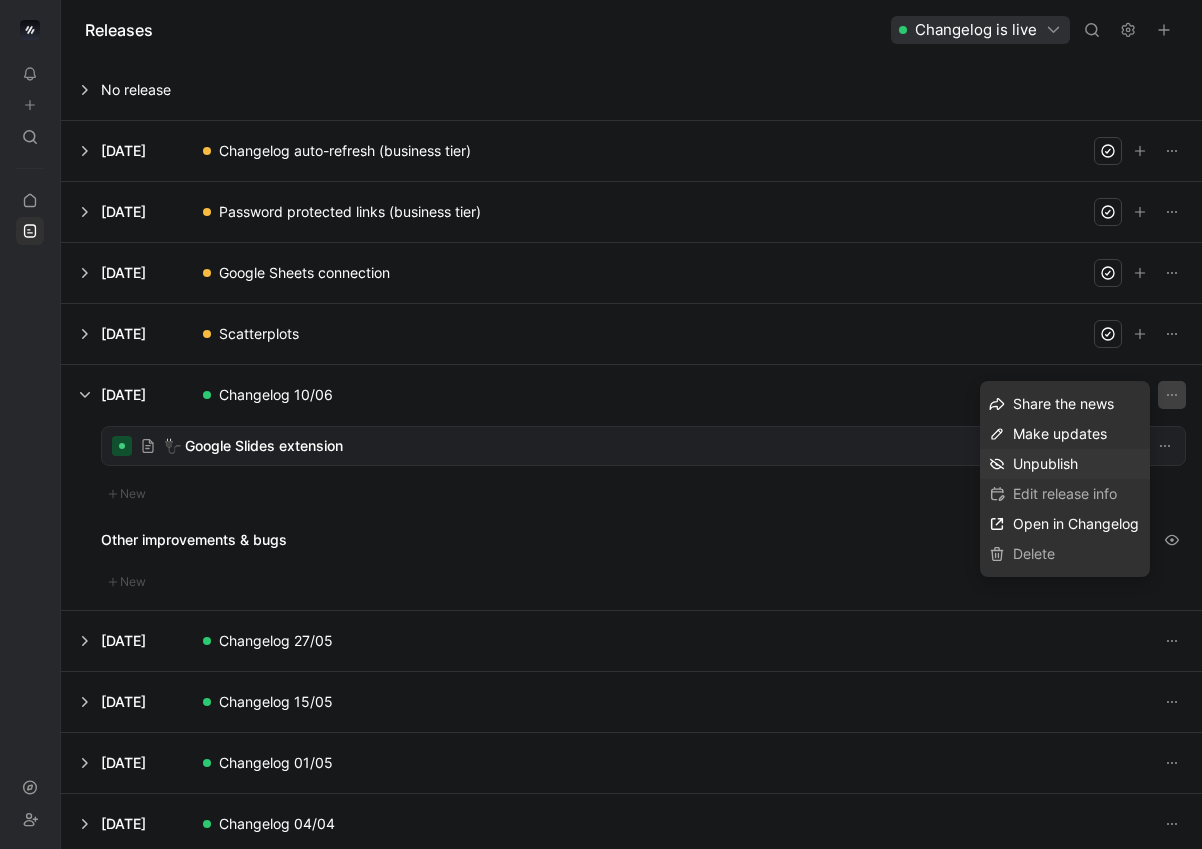 click on "Unpublish" at bounding box center (1045, 463) 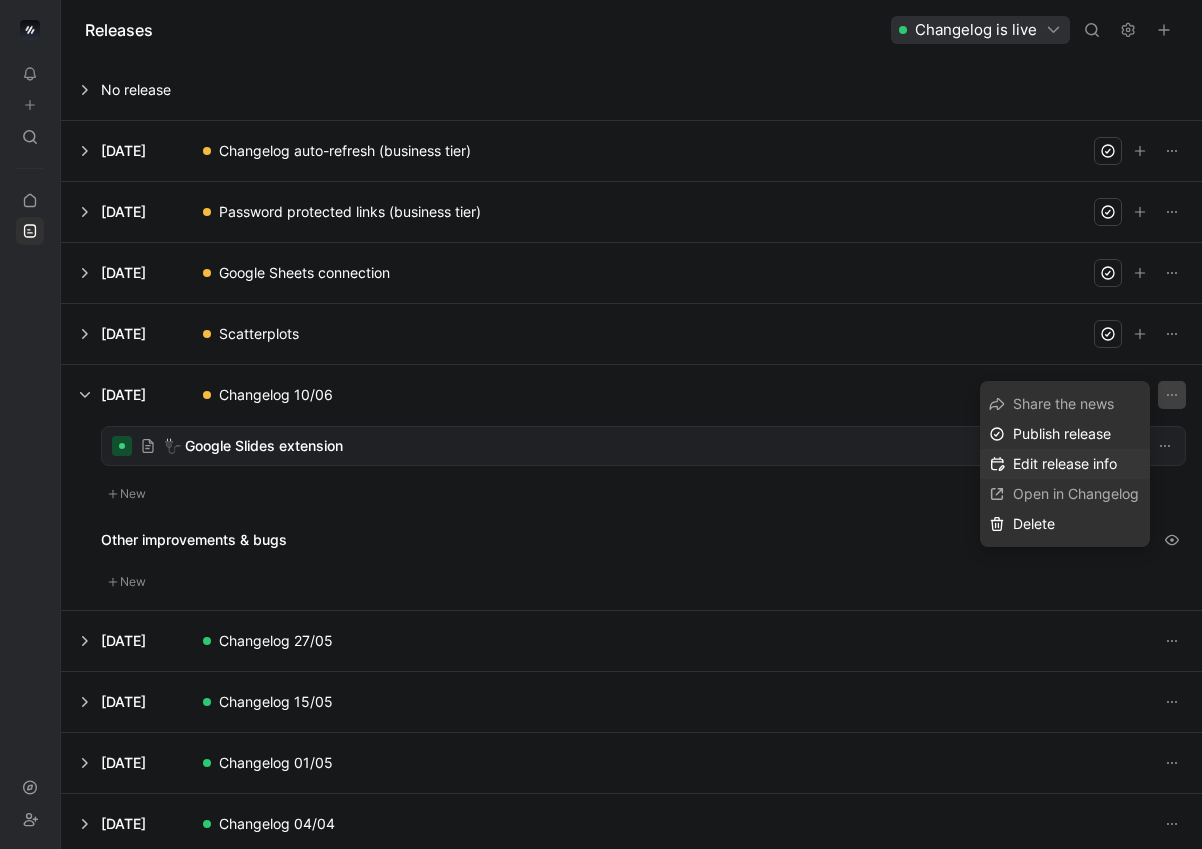 click on "Edit release info" at bounding box center [1065, 463] 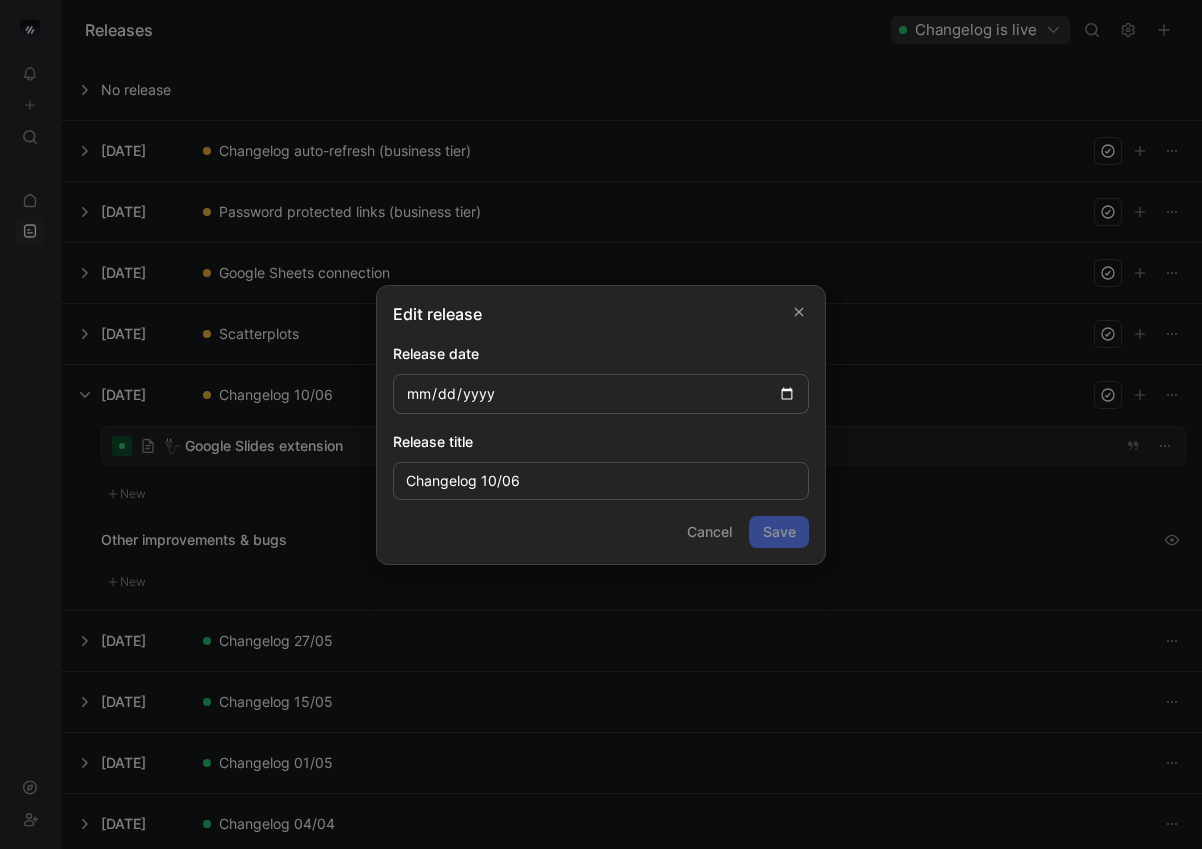click on "[DATE]" at bounding box center [601, 394] 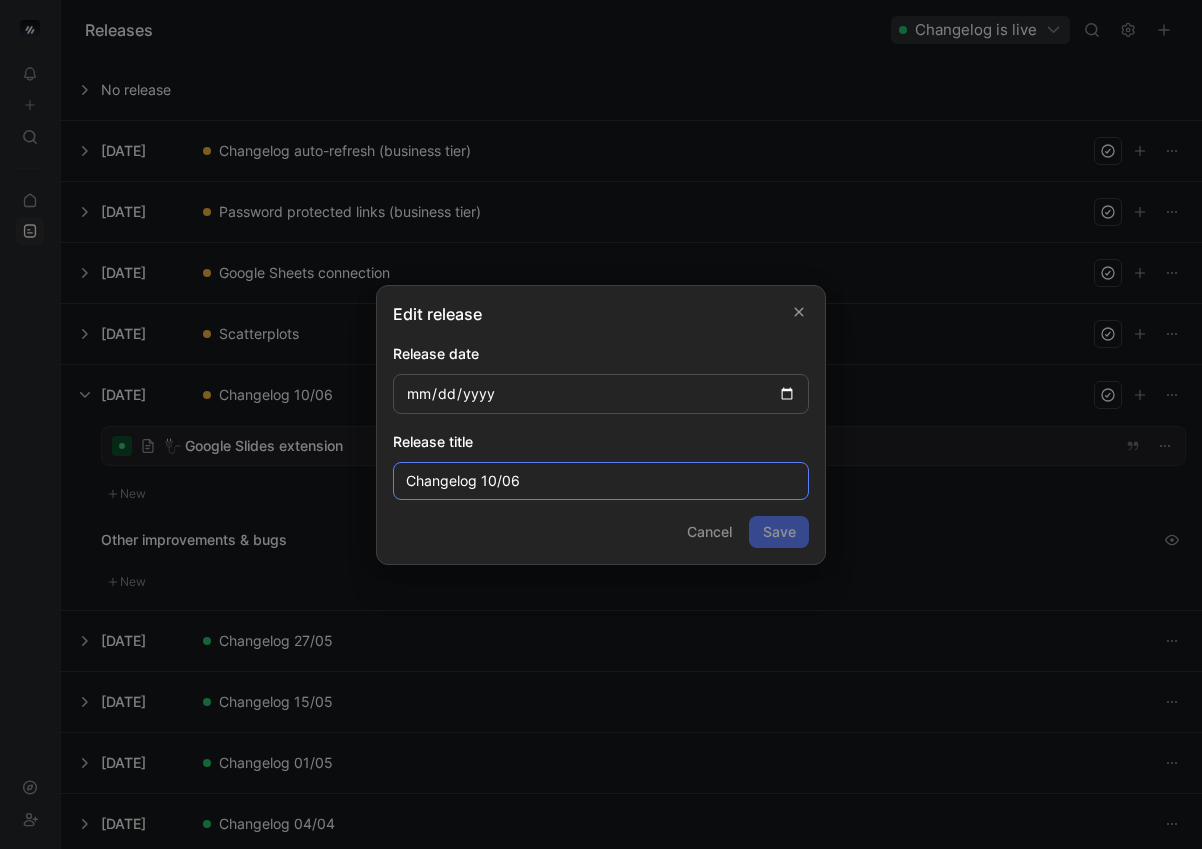 click on "Changelog 10/06" at bounding box center (601, 481) 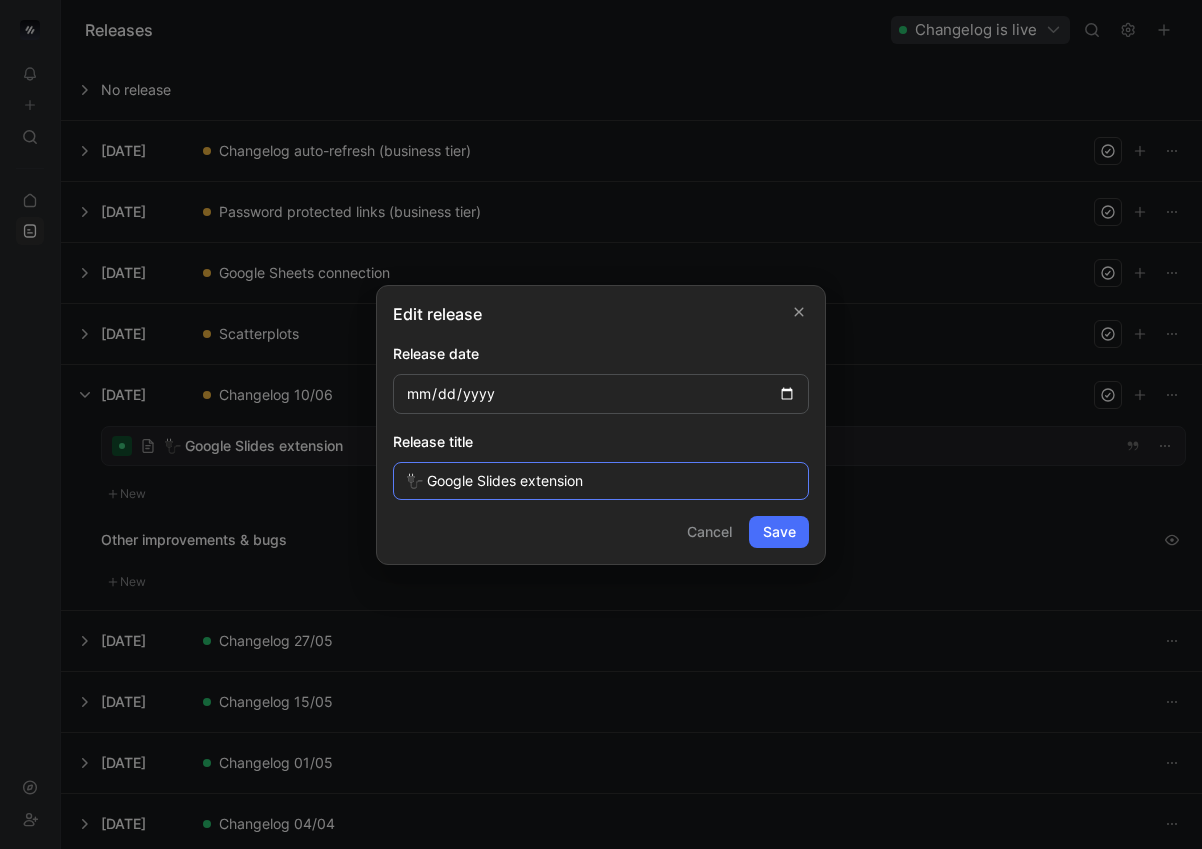 type on "🔌 Google Slides extension" 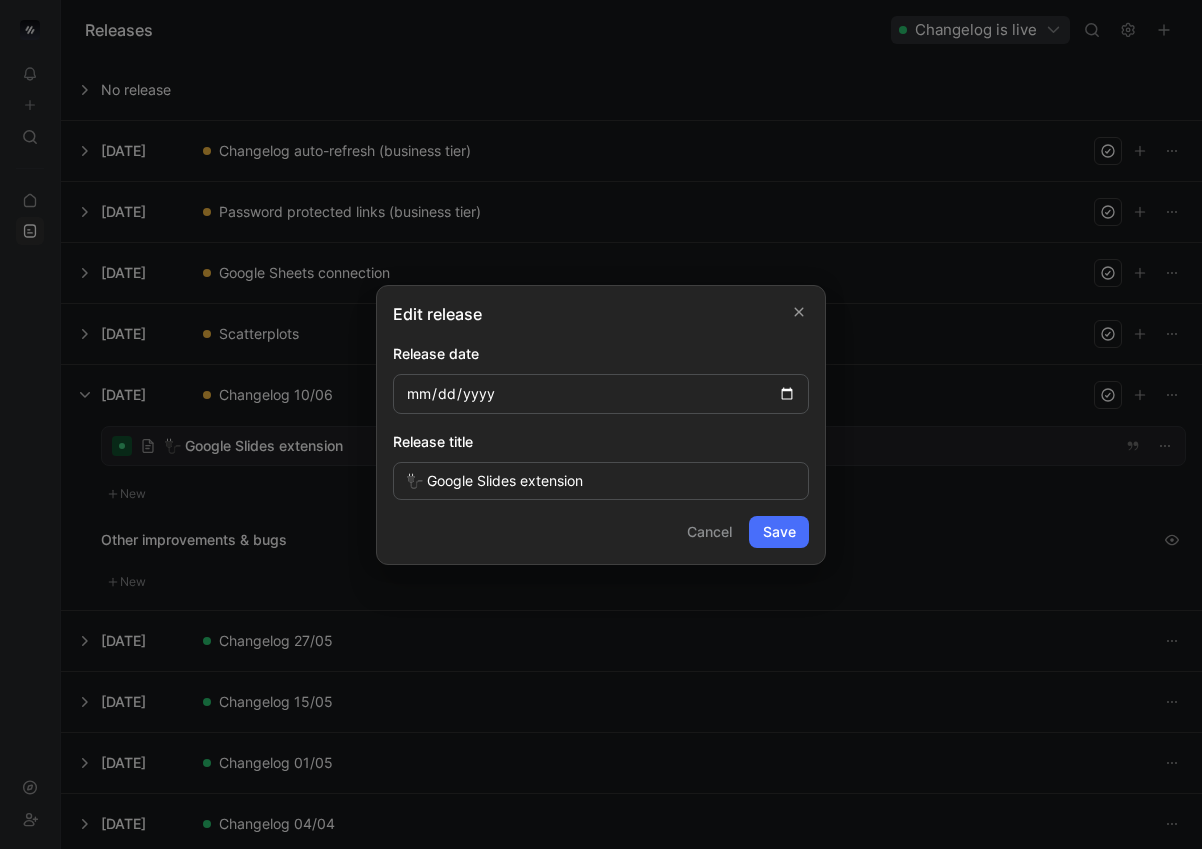 click on "Save" at bounding box center (779, 532) 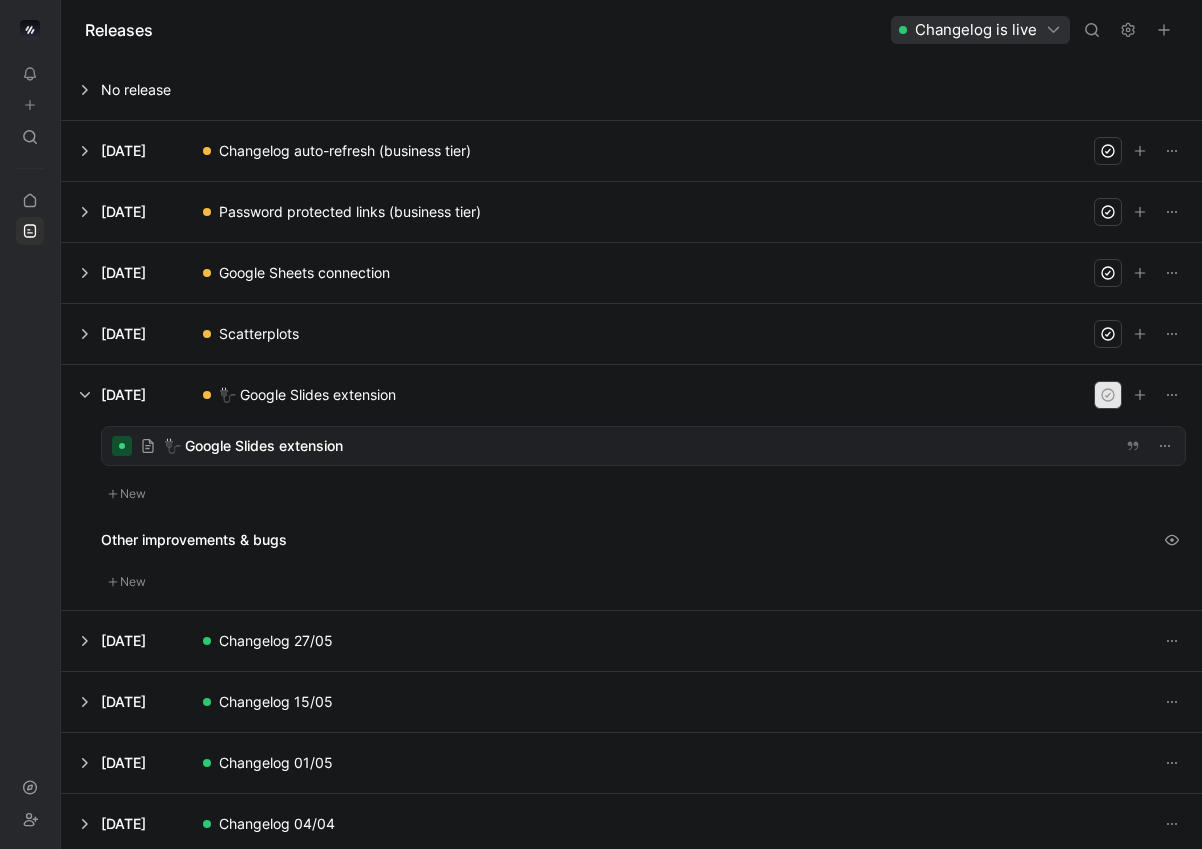 click 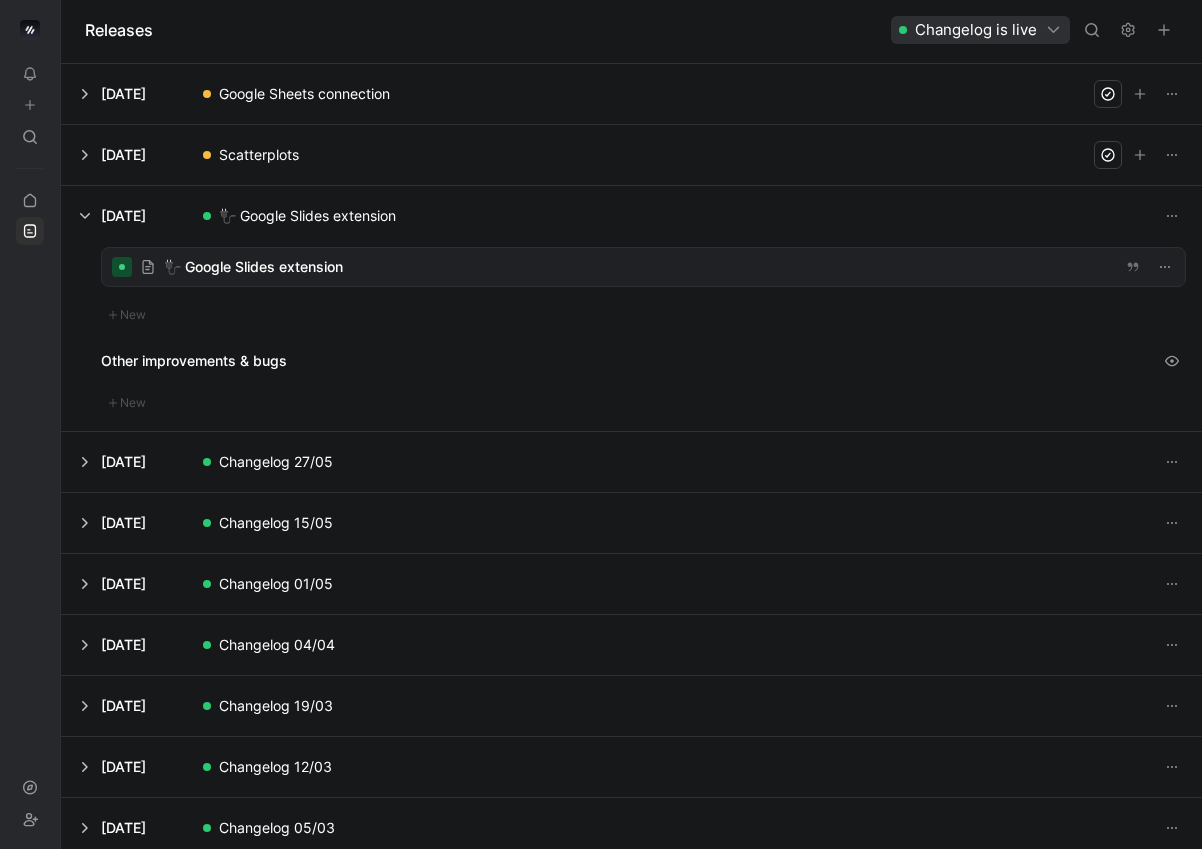 scroll, scrollTop: 193, scrollLeft: 0, axis: vertical 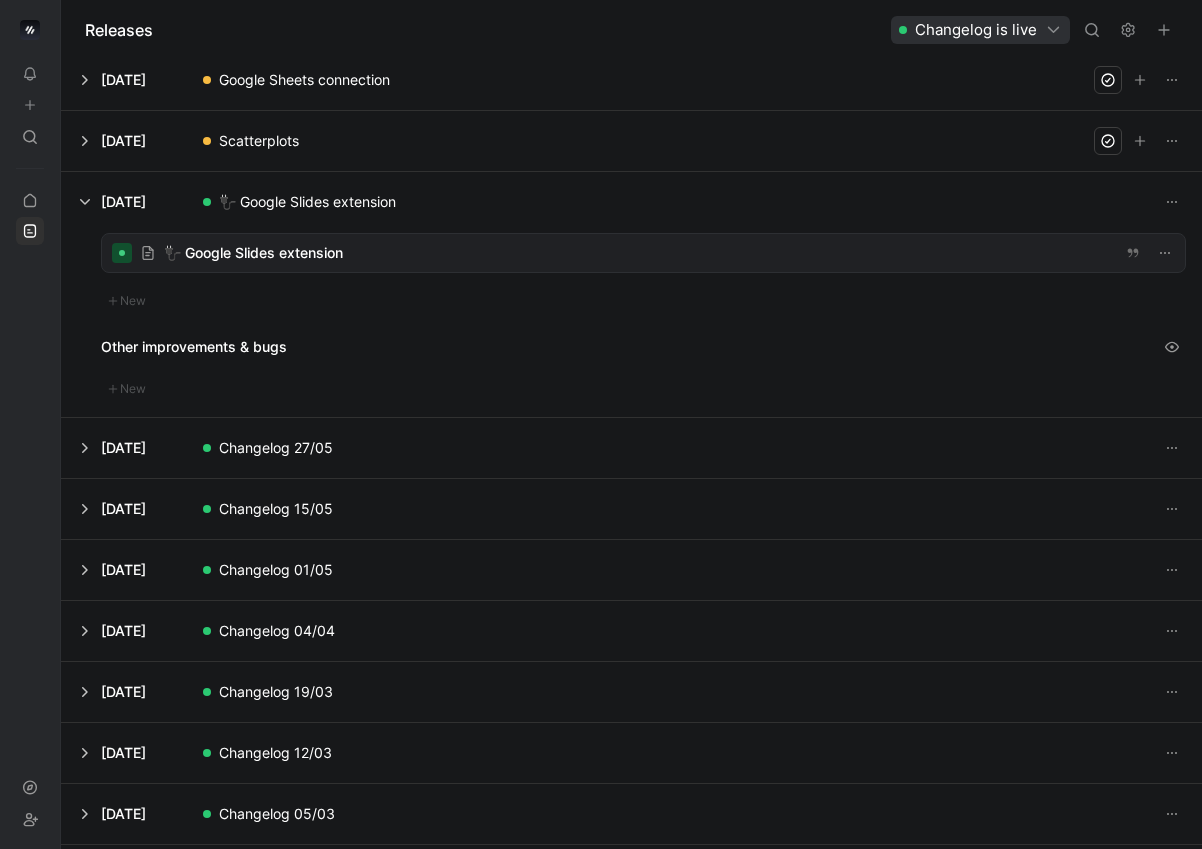 click at bounding box center (631, 448) 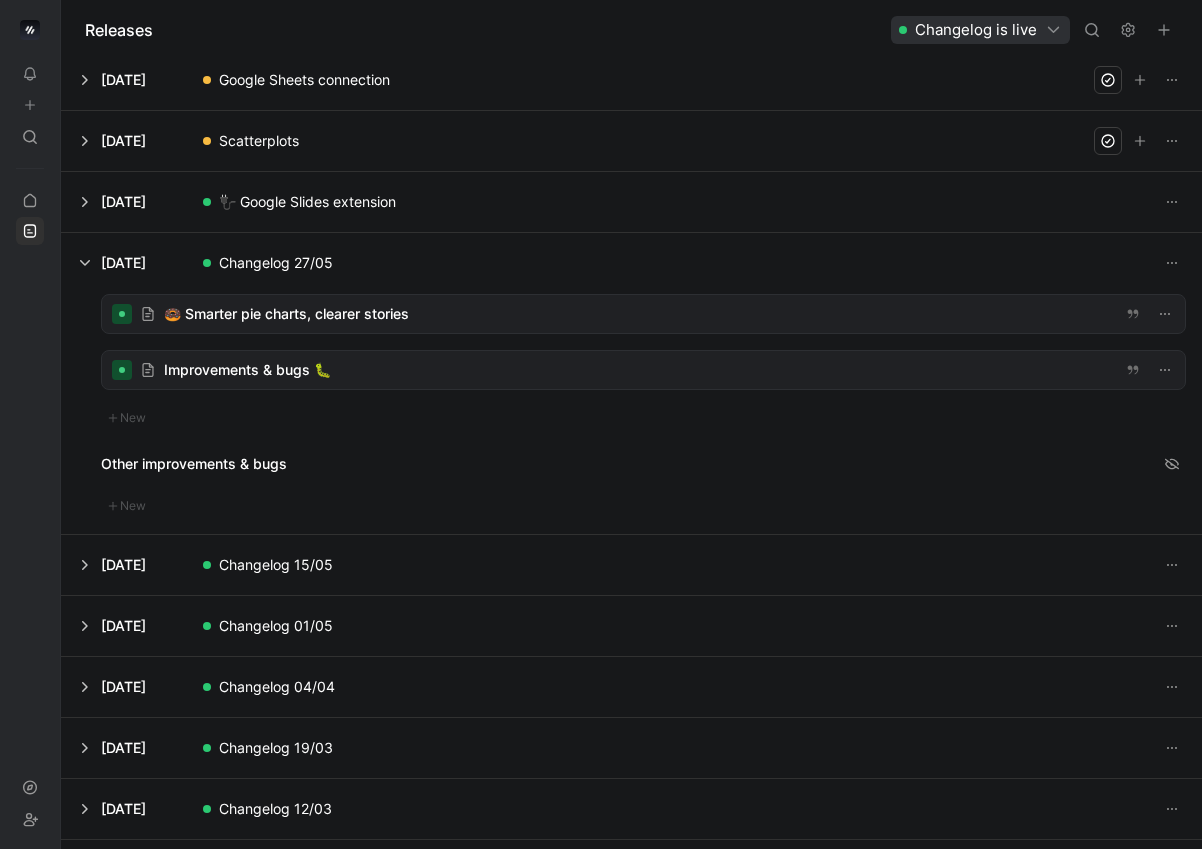 click at bounding box center [643, 314] 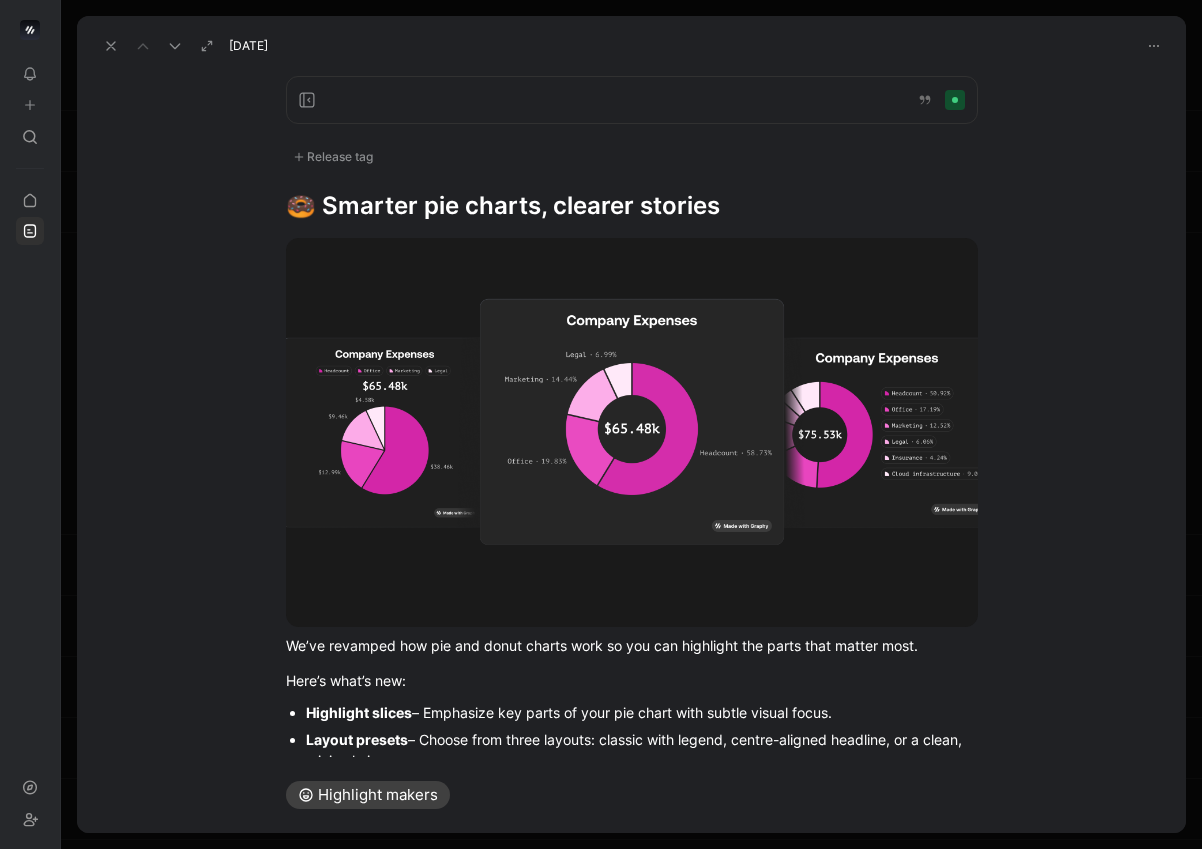 click on "🍩 Smarter pie charts, clearer stories" at bounding box center (632, 206) 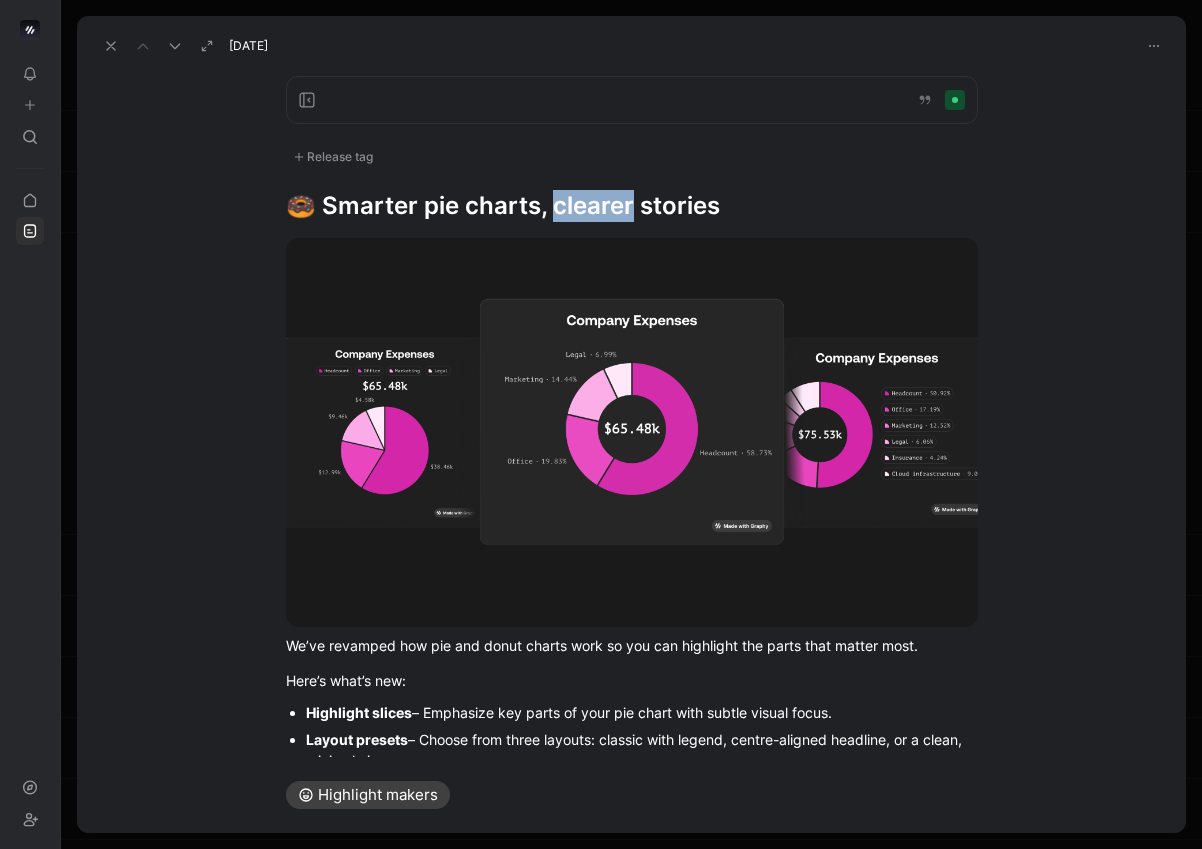 click on "🍩 Smarter pie charts, clearer stories" at bounding box center [632, 206] 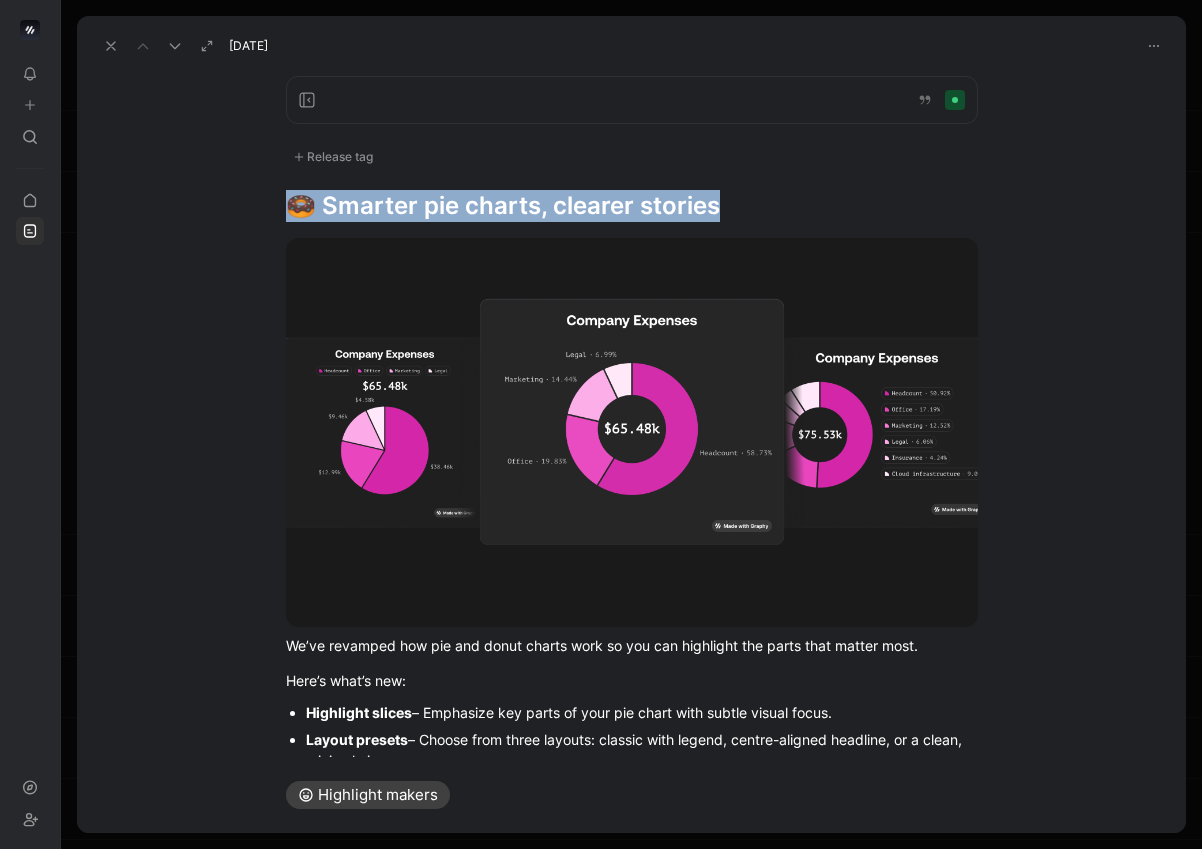 click on "🍩 Smarter pie charts, clearer stories" at bounding box center [632, 206] 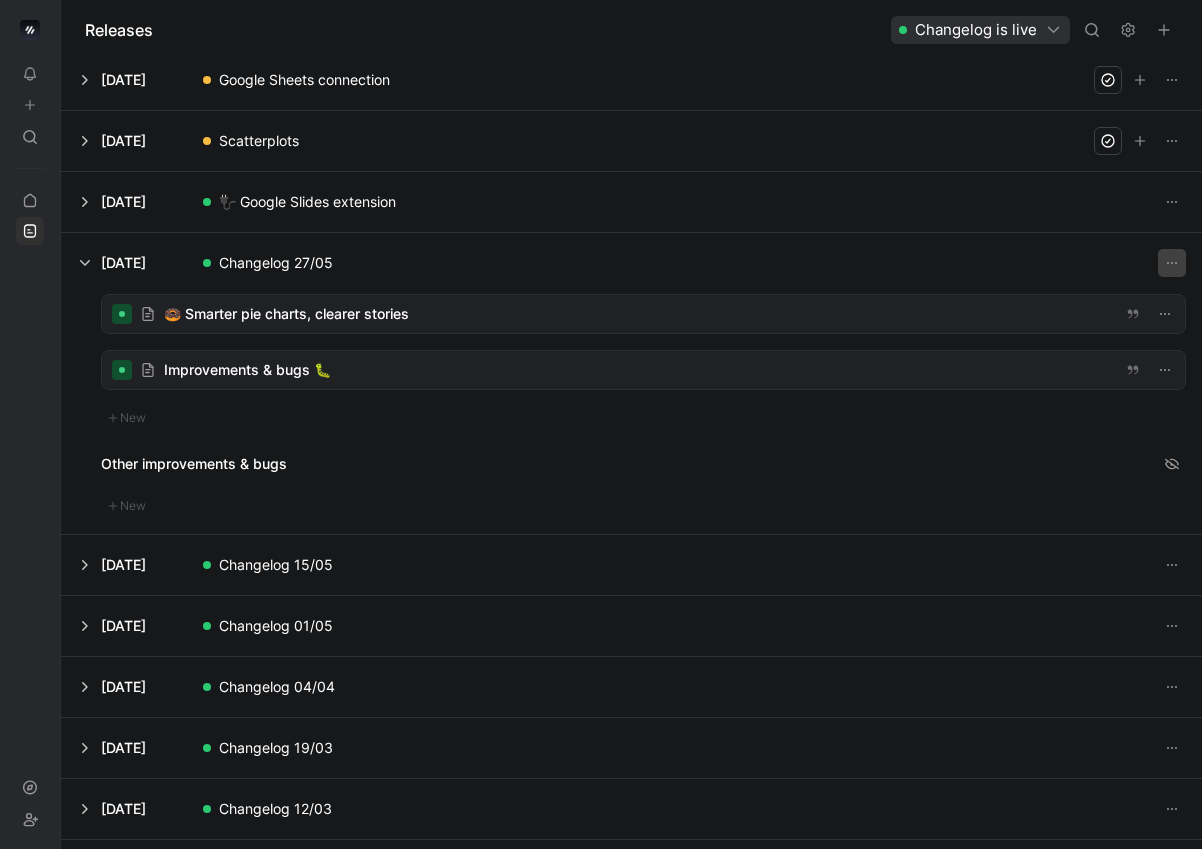 click 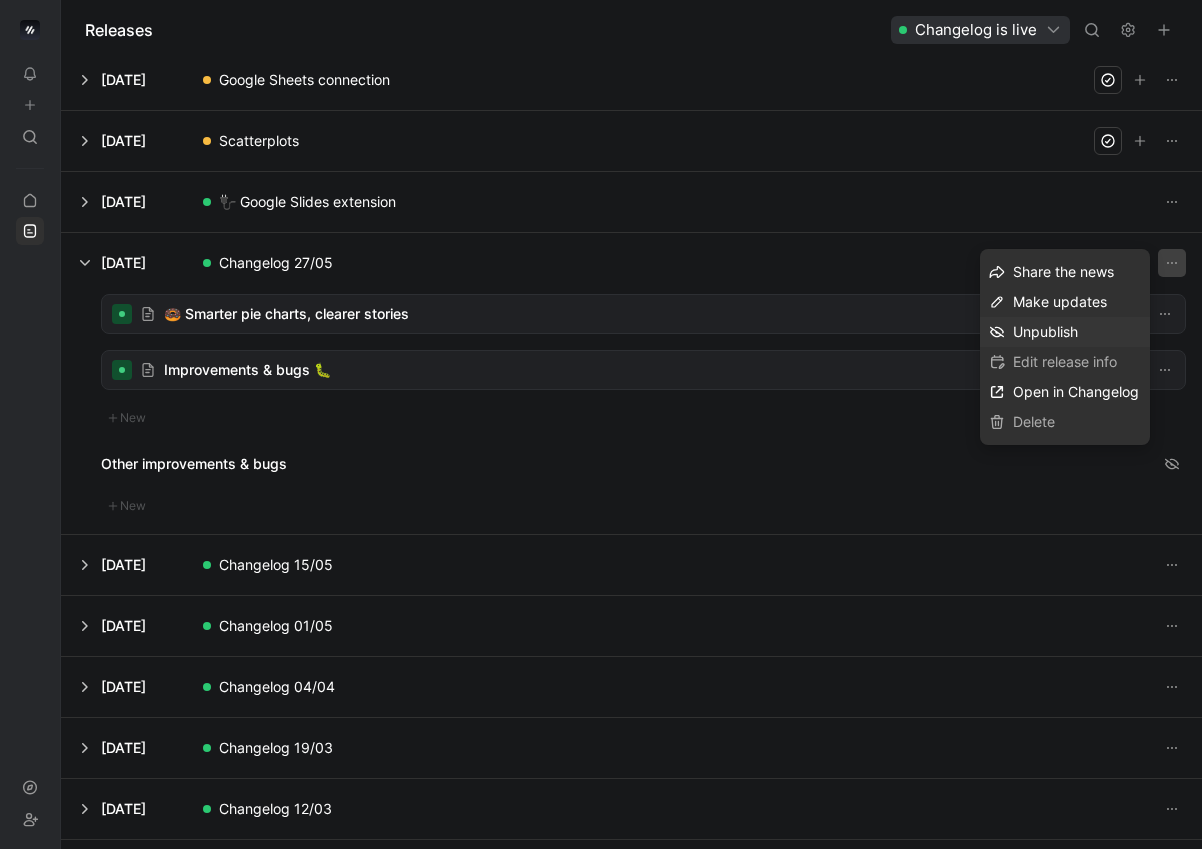 click on "Unpublish" at bounding box center (1045, 331) 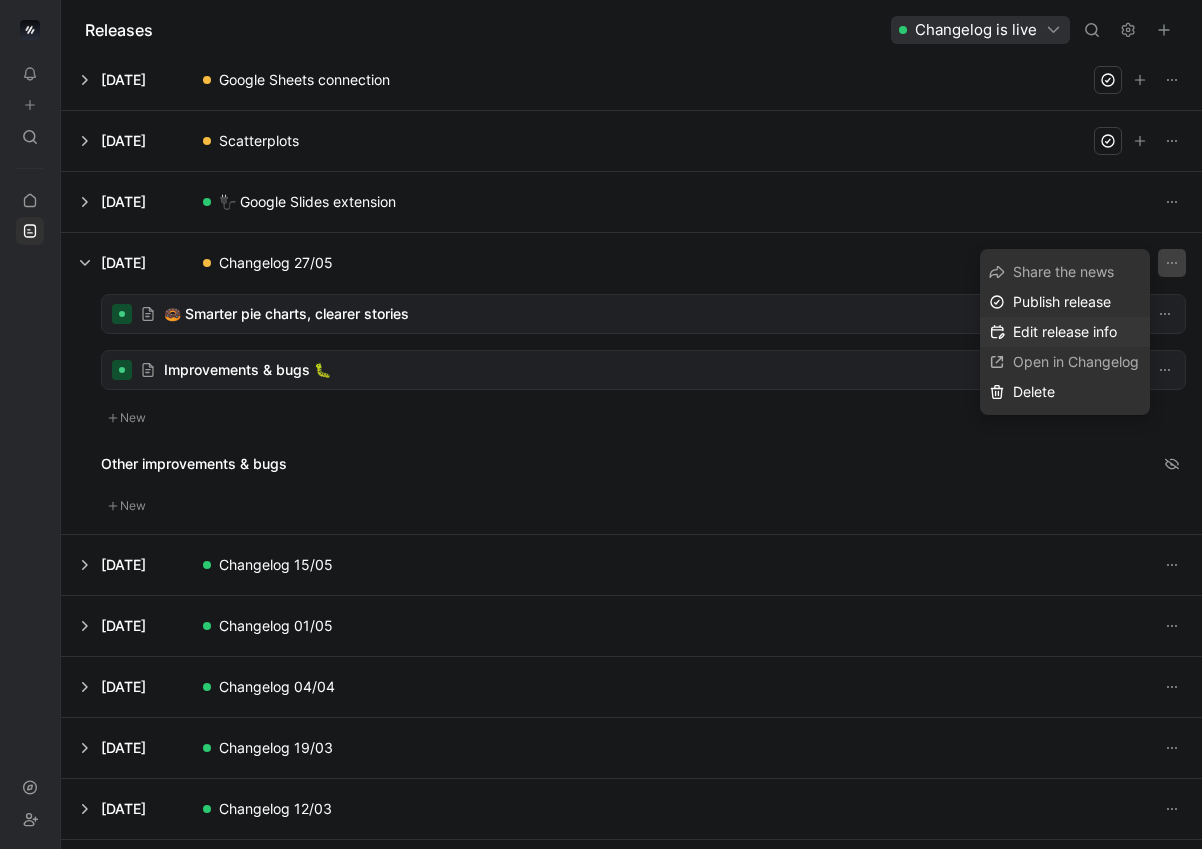 click on "Edit release info" at bounding box center (1065, 332) 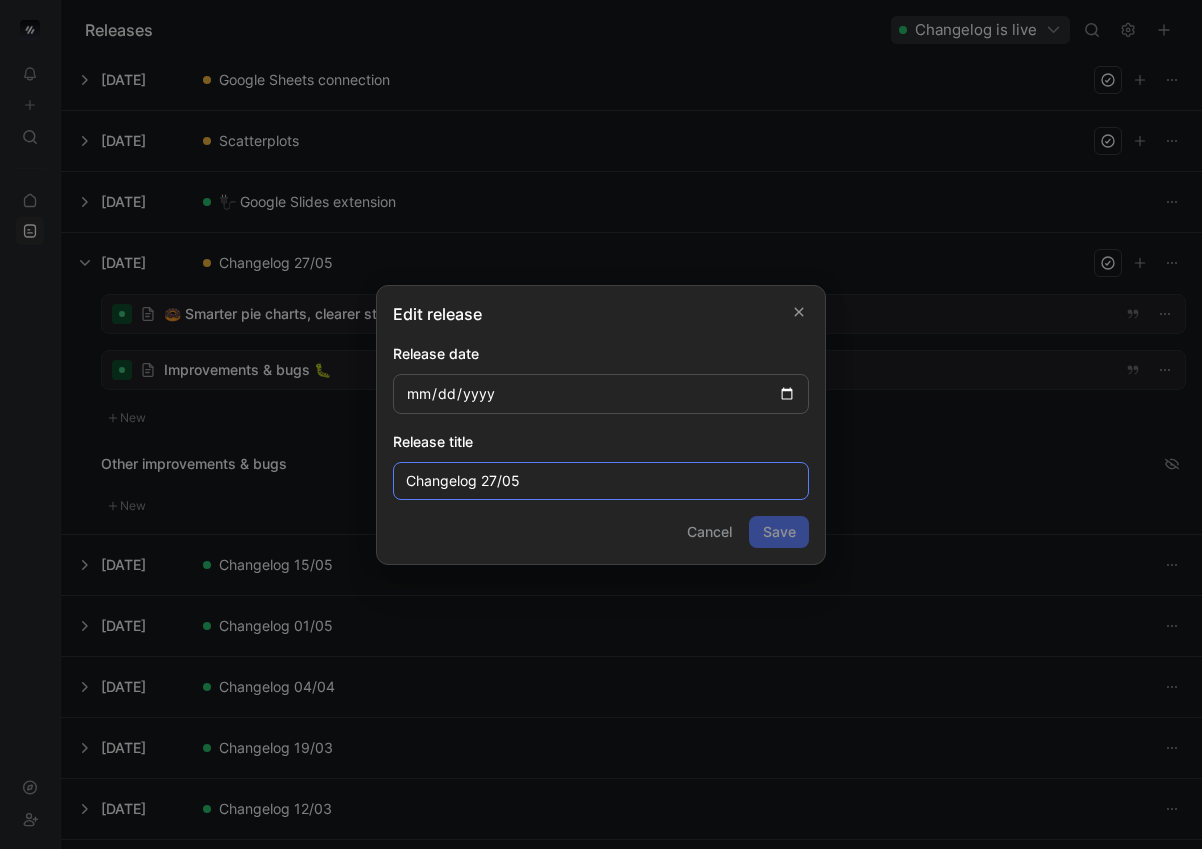 click on "Changelog 27/05" at bounding box center (601, 481) 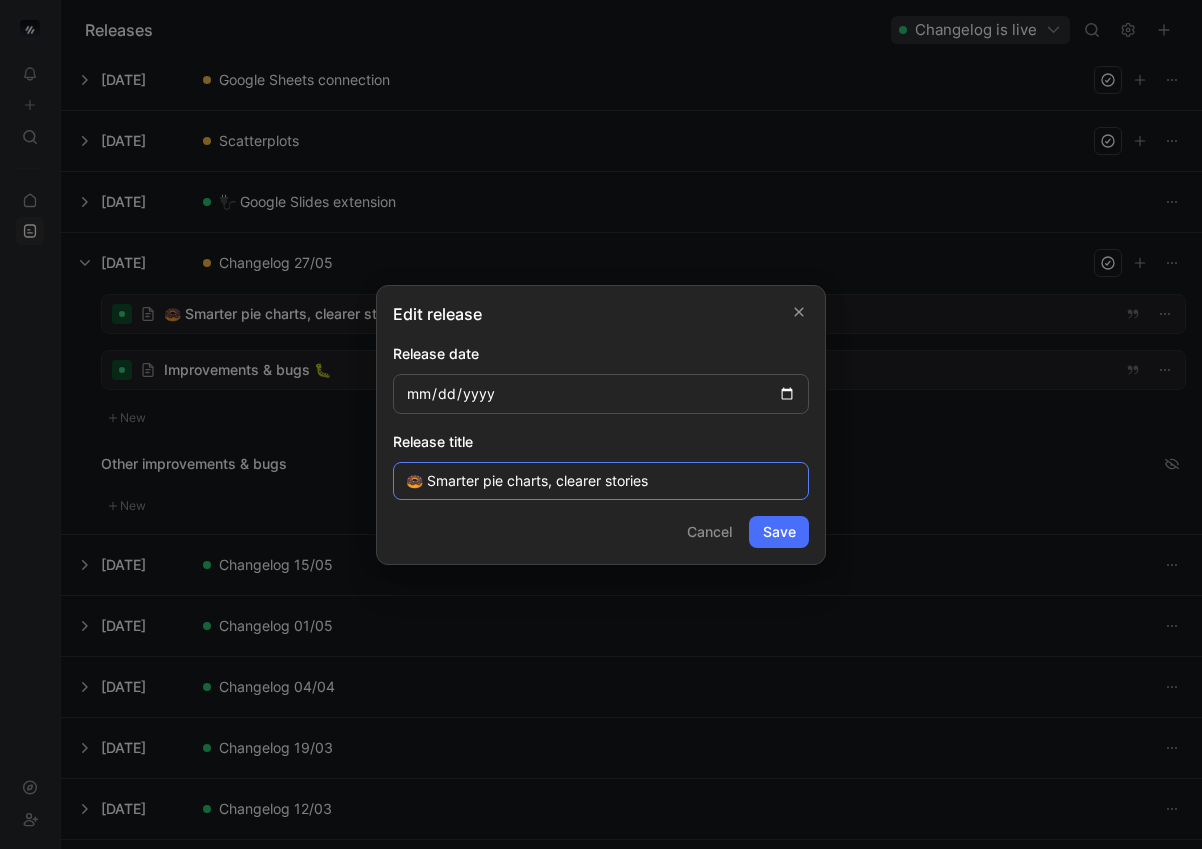 type on "🍩 Smarter pie charts, clearer stories" 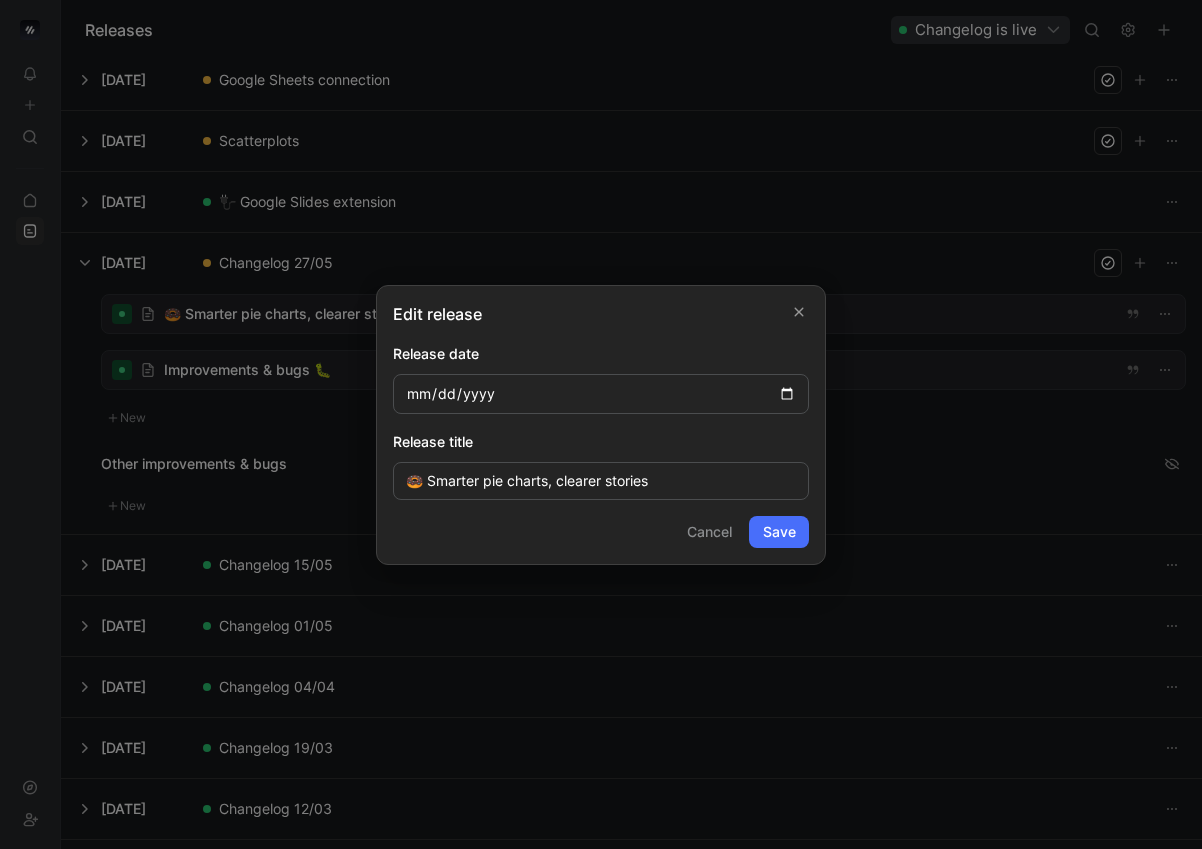 click on "Save" at bounding box center (779, 532) 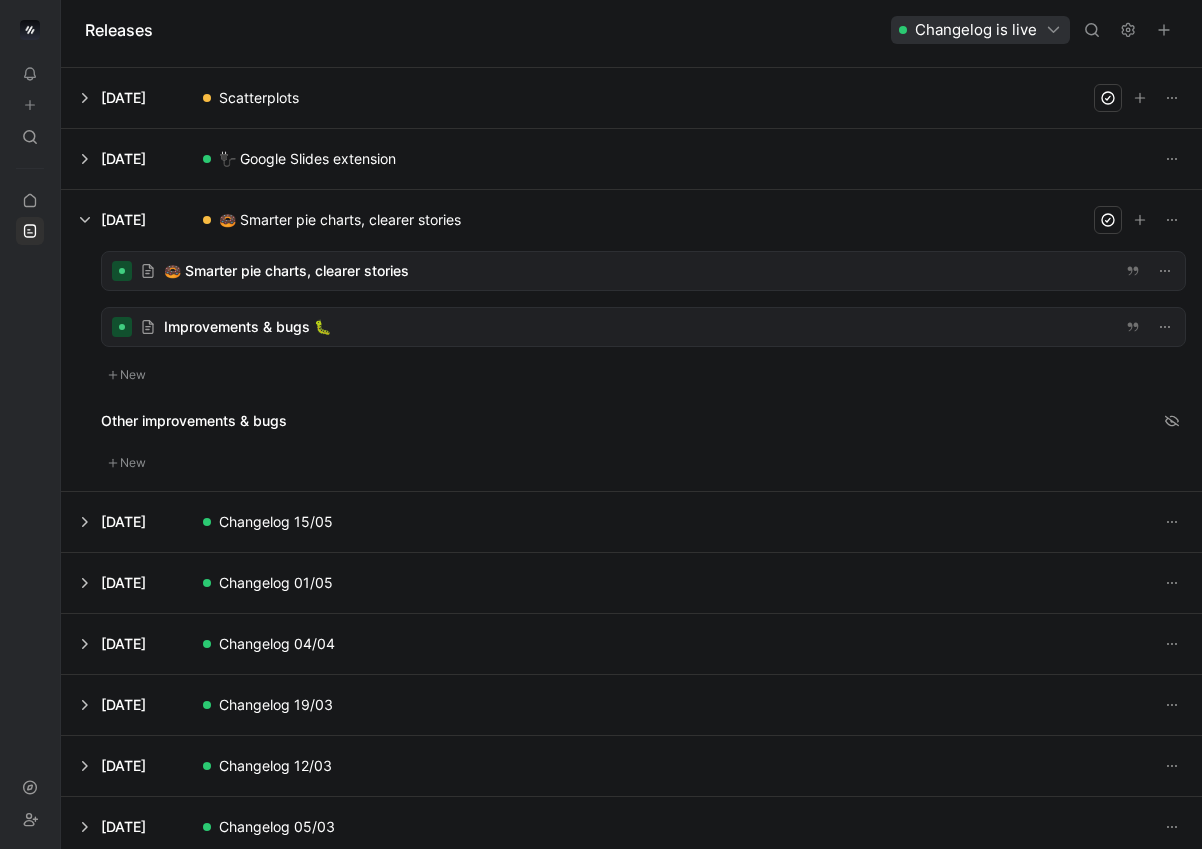 scroll, scrollTop: 239, scrollLeft: 0, axis: vertical 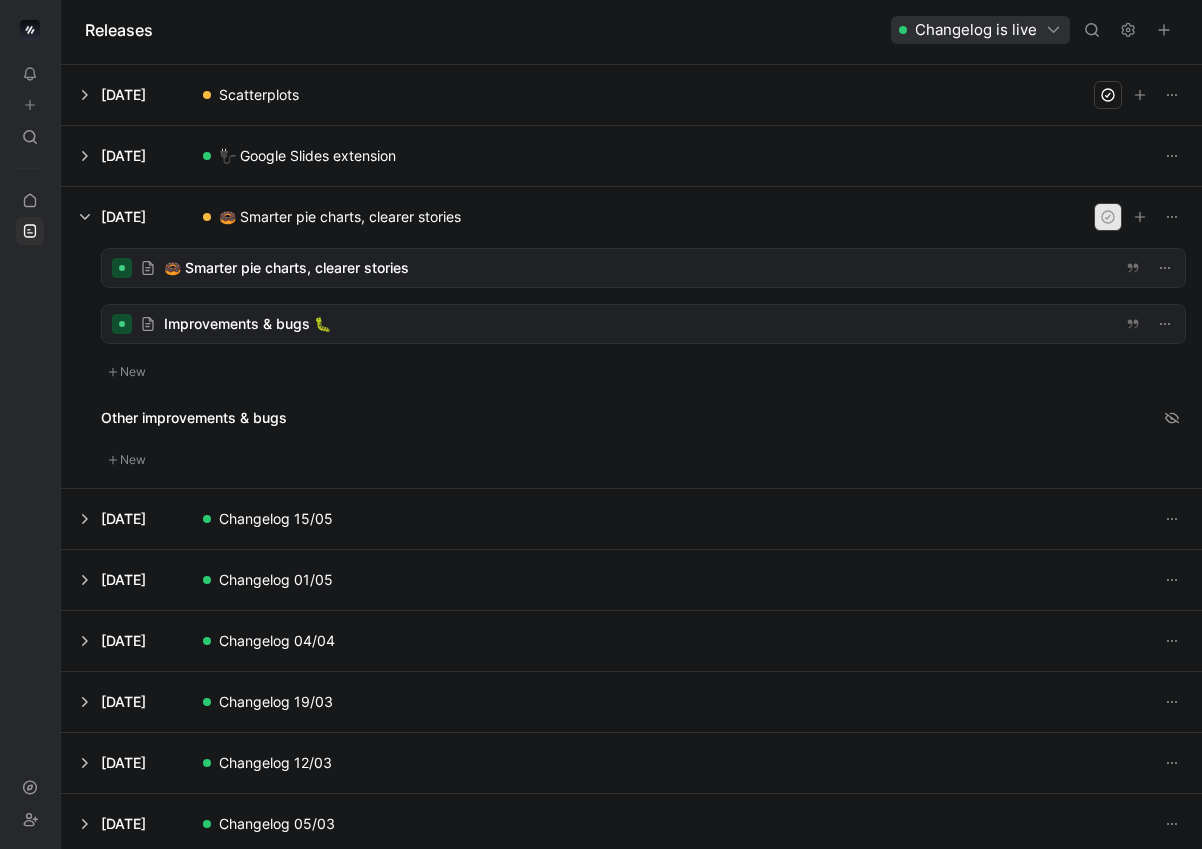click at bounding box center (1108, 217) 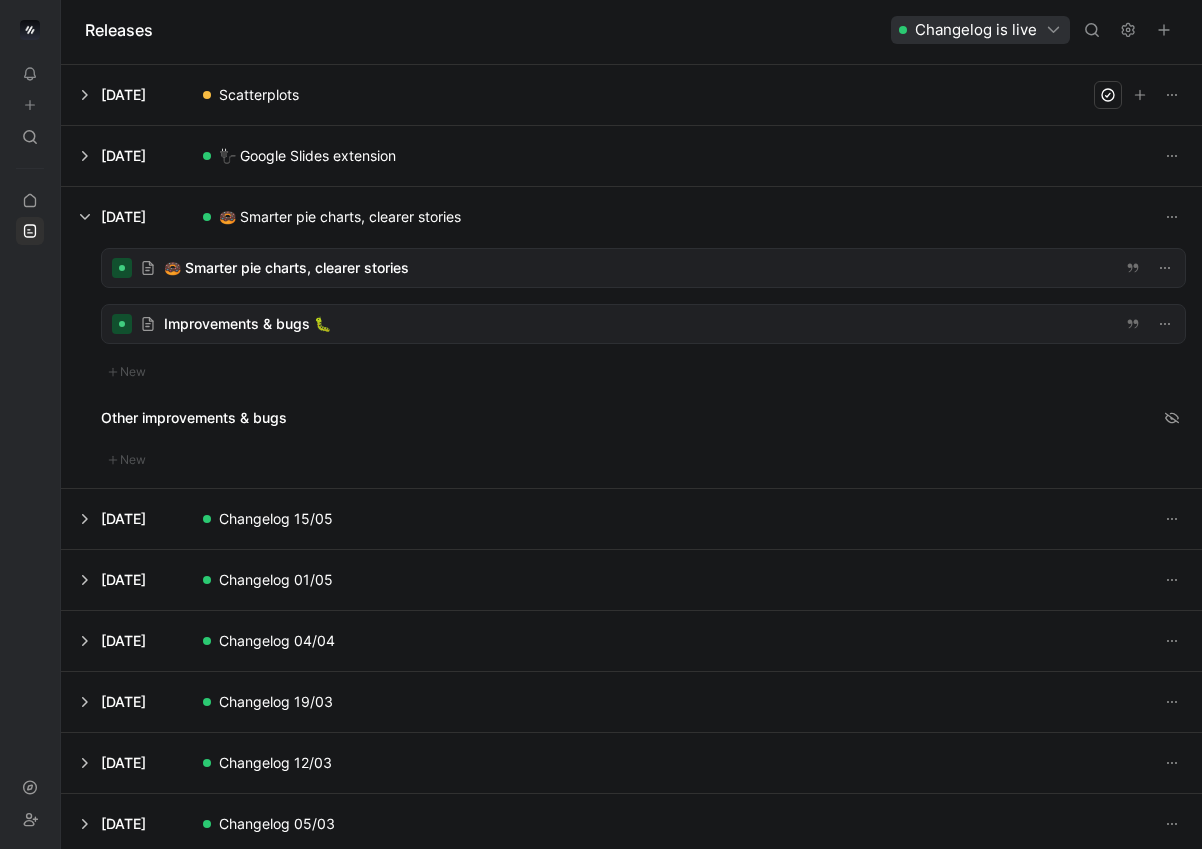 click at bounding box center (631, 519) 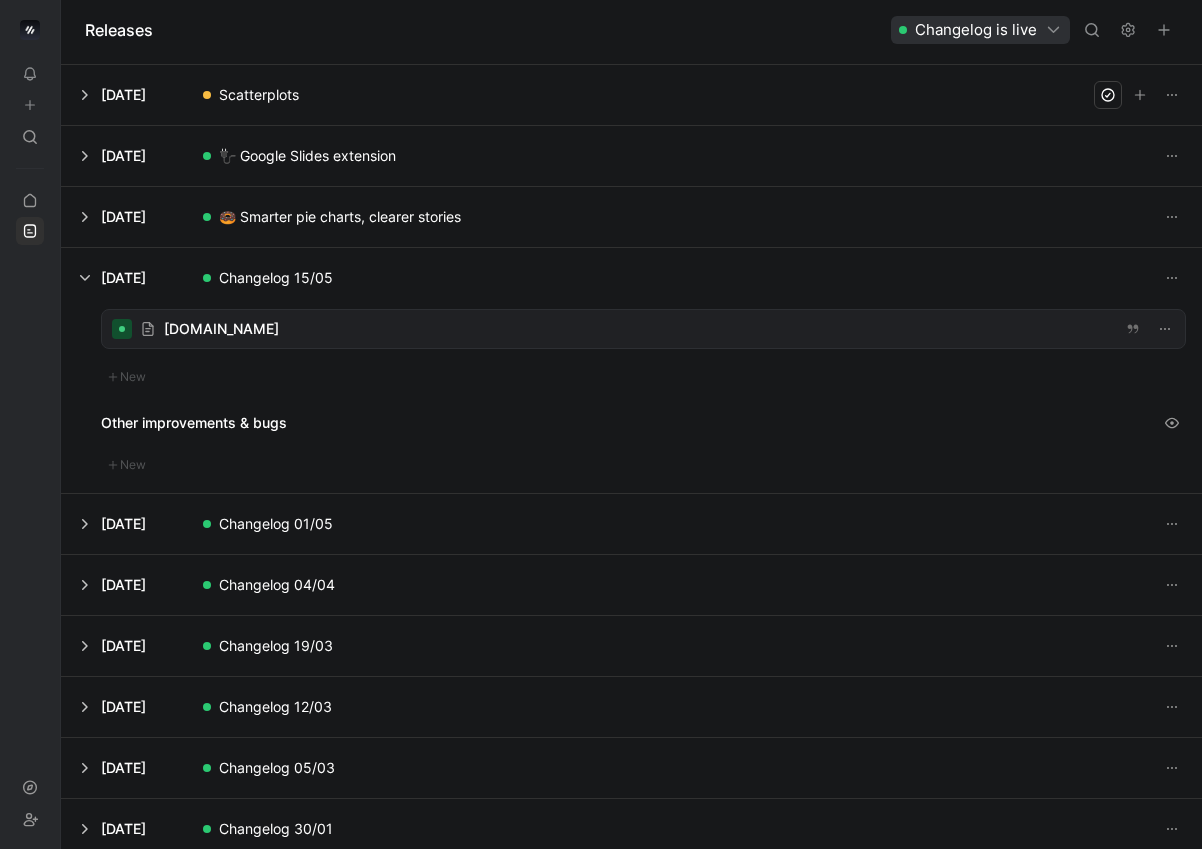 click at bounding box center [643, 329] 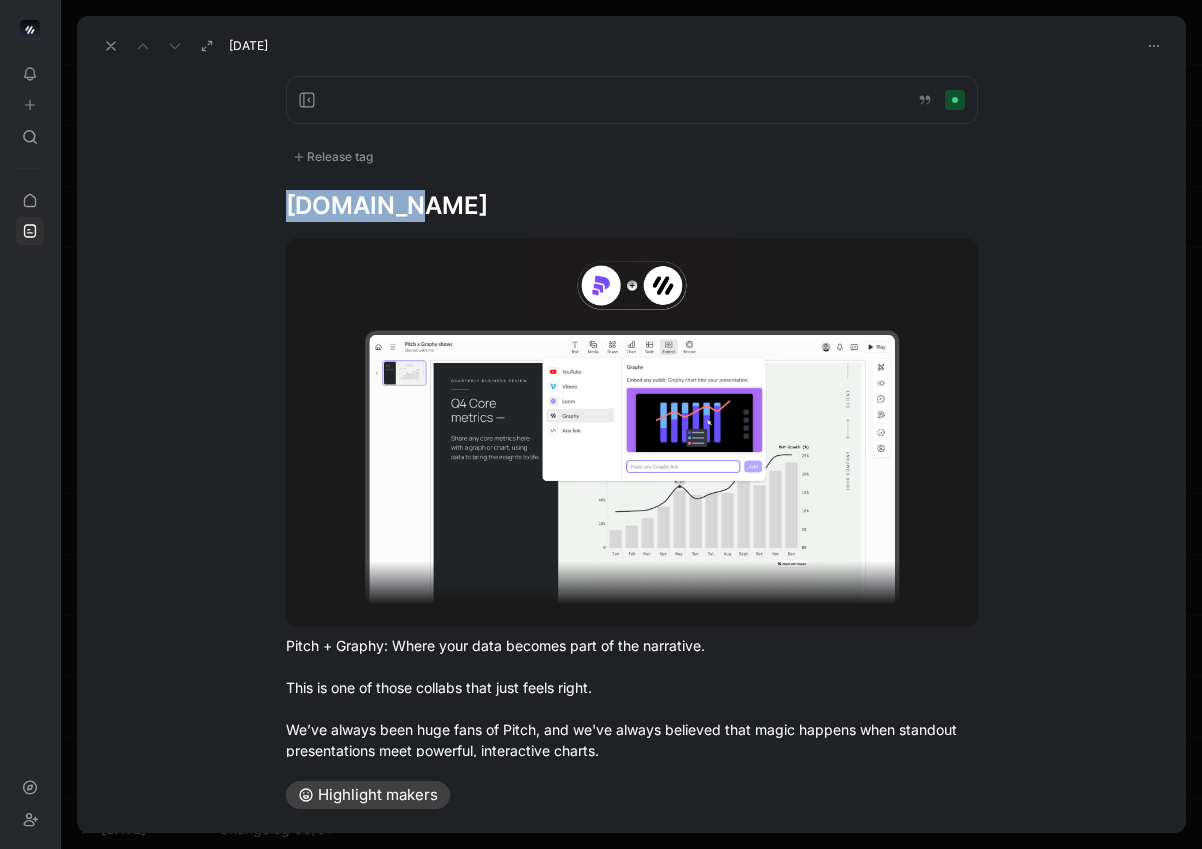 drag, startPoint x: 403, startPoint y: 214, endPoint x: 274, endPoint y: 212, distance: 129.0155 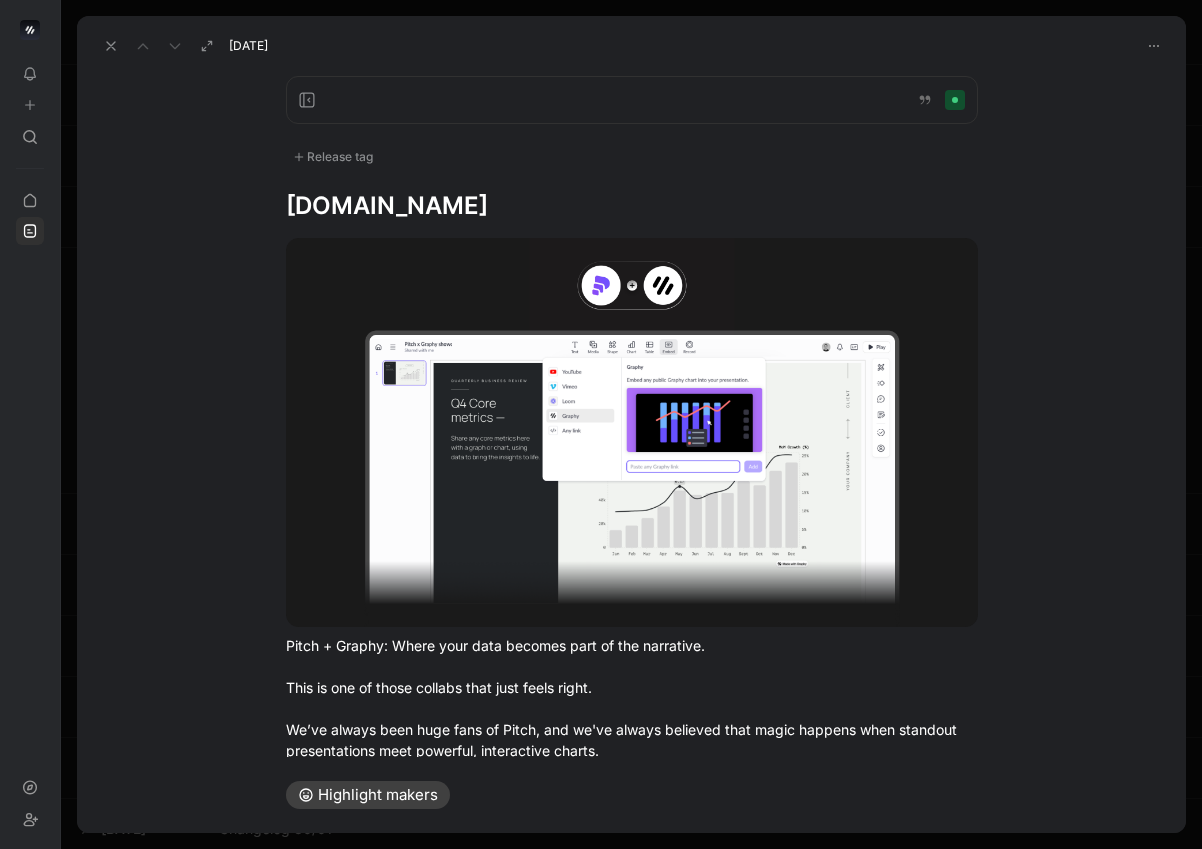 click 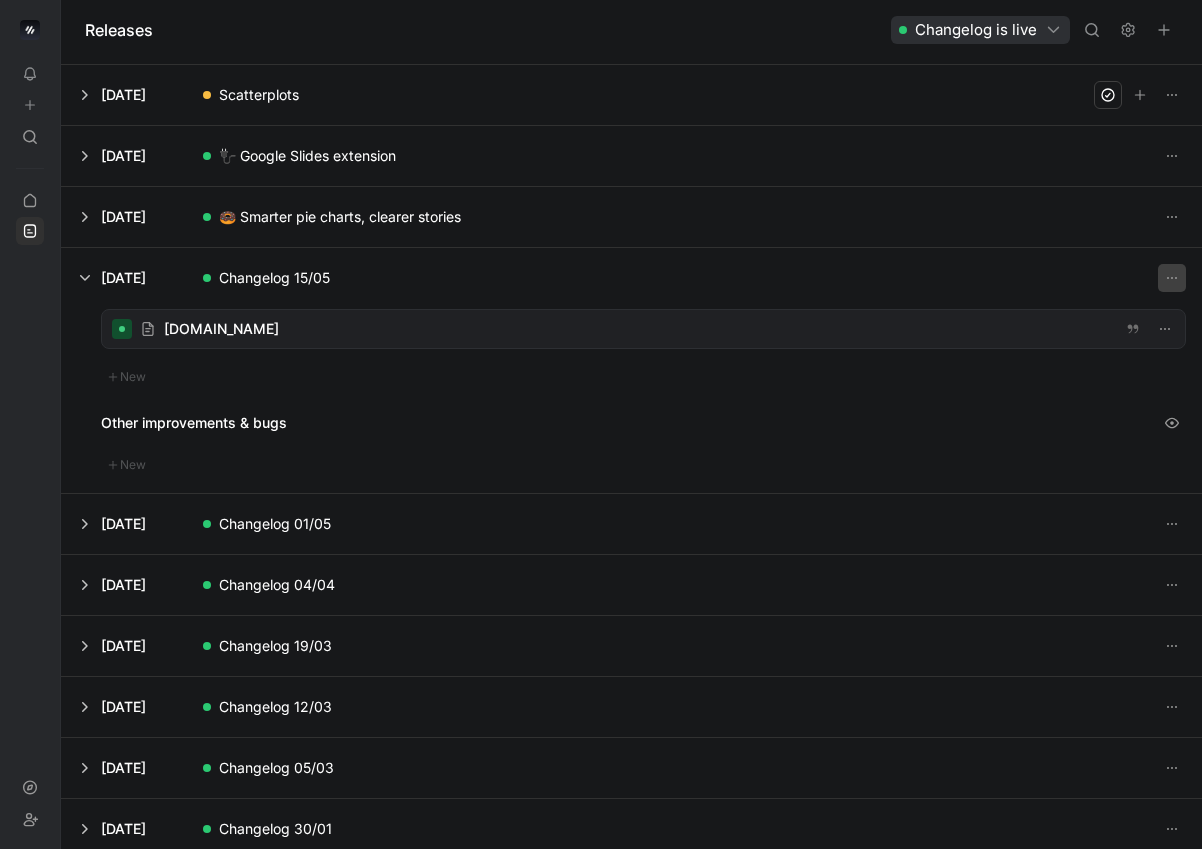 click 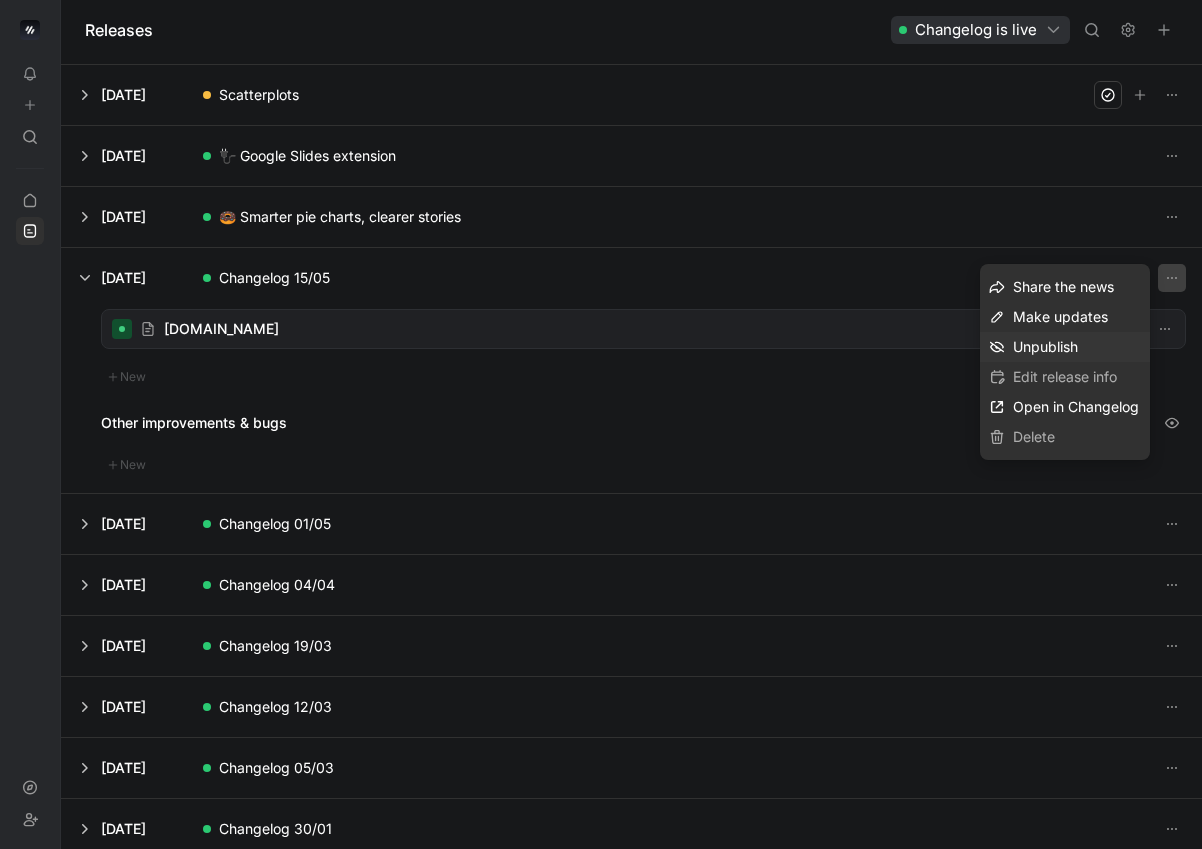 click on "Unpublish" at bounding box center [1045, 346] 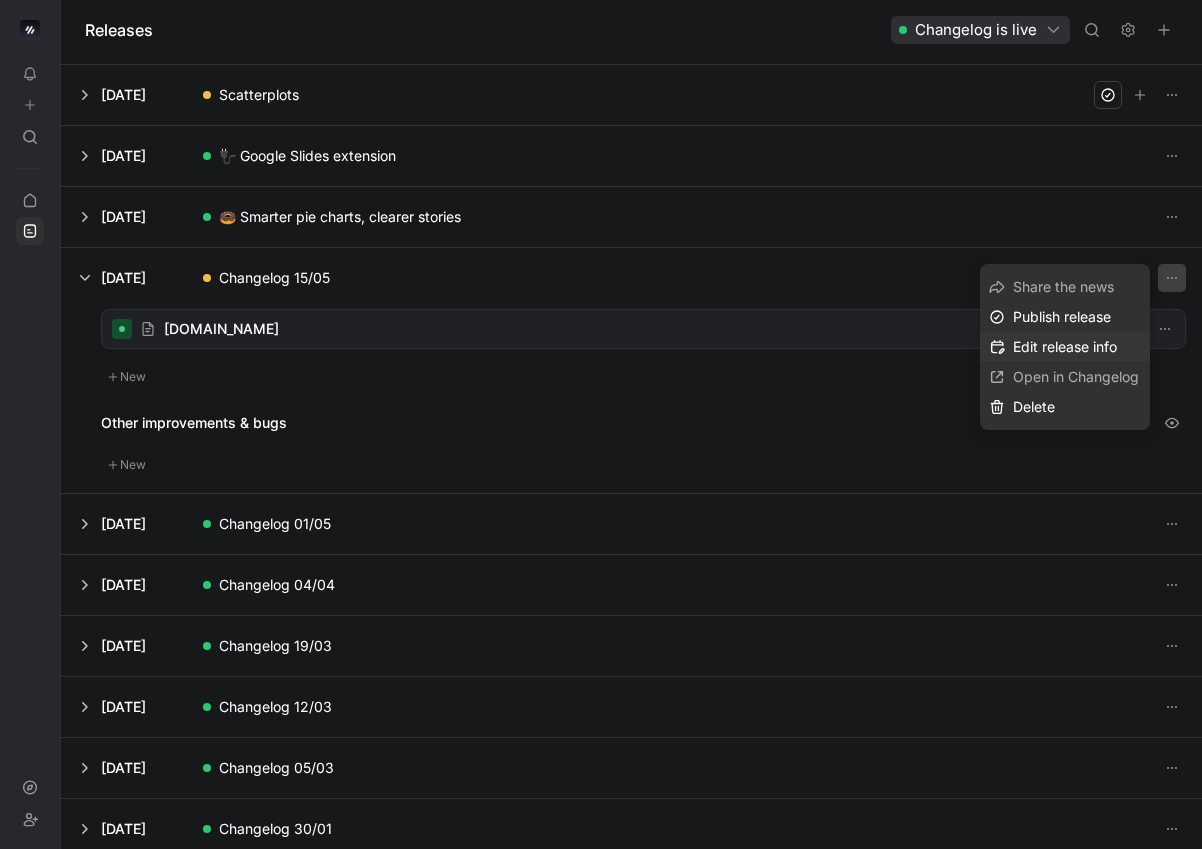 click on "Edit release info" at bounding box center [1065, 346] 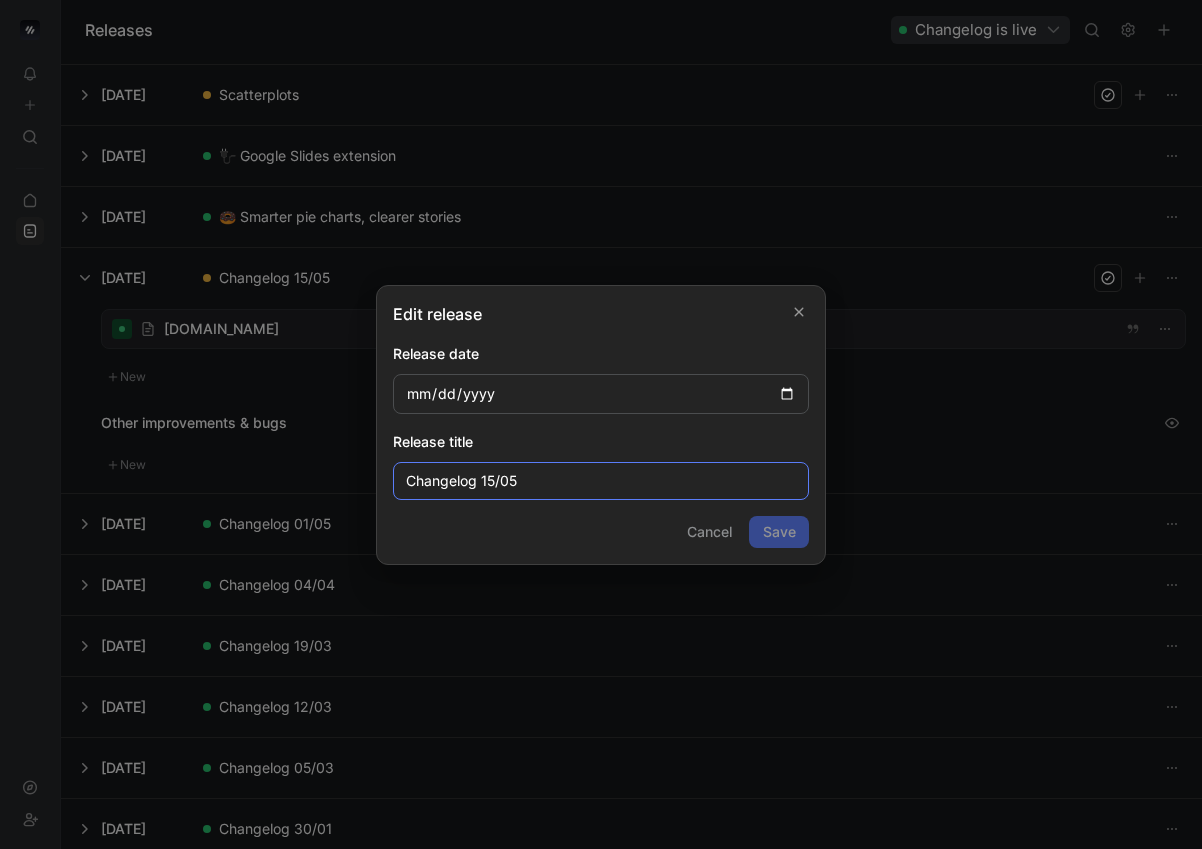 click on "Changelog 15/05" at bounding box center (601, 481) 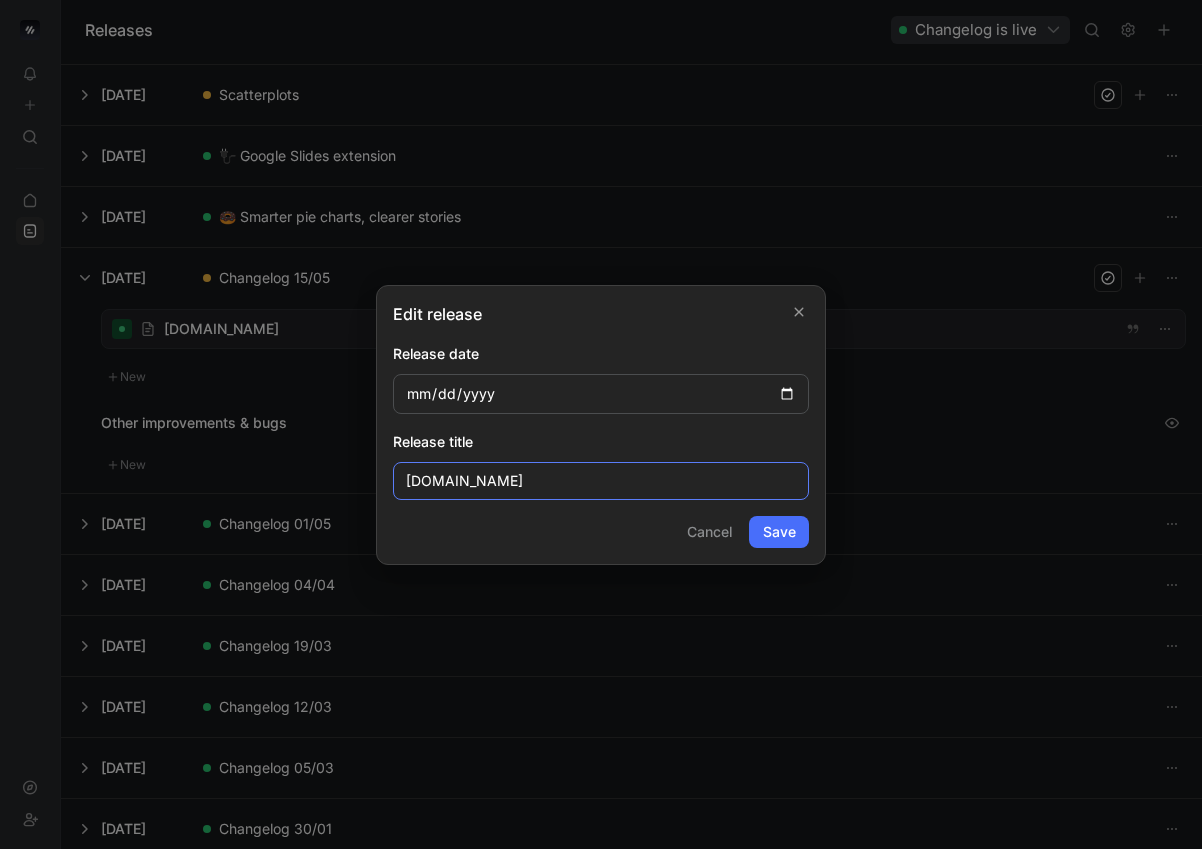 type on "[DOMAIN_NAME]" 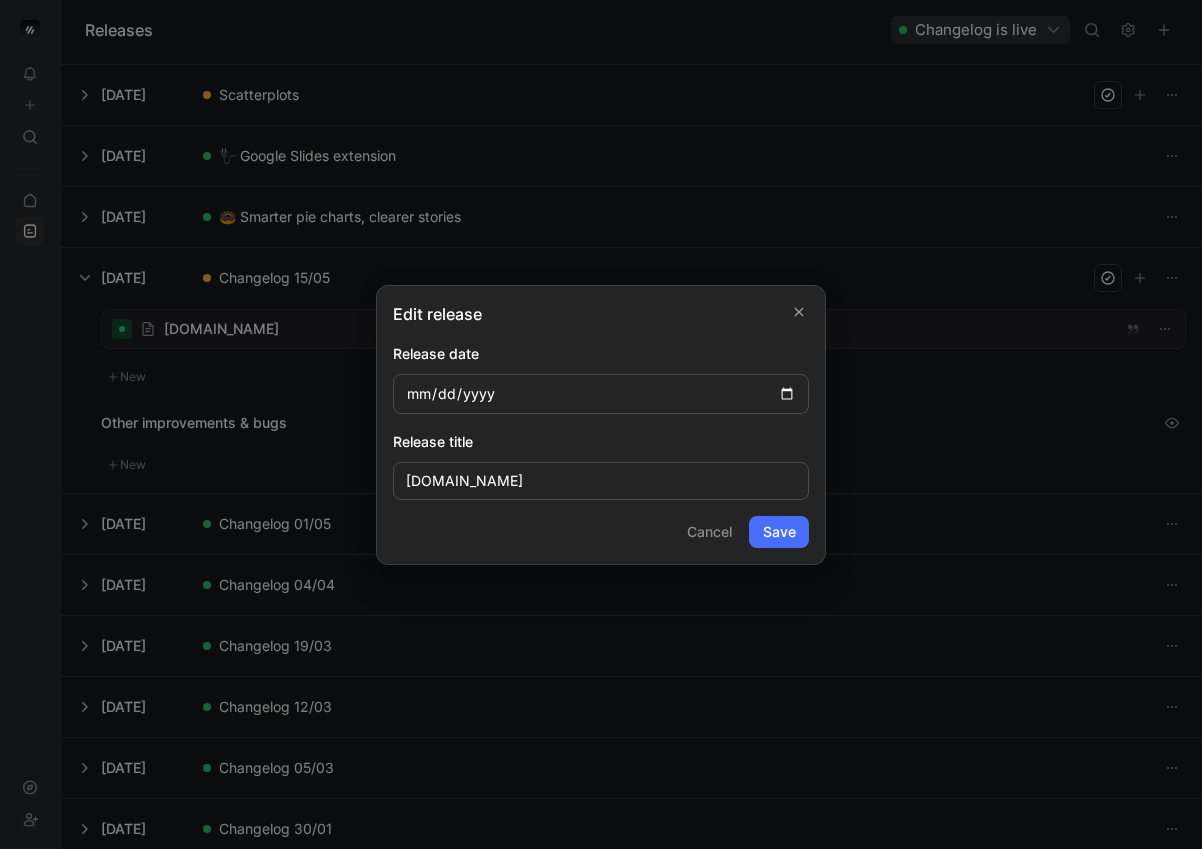 click on "Save" at bounding box center (779, 532) 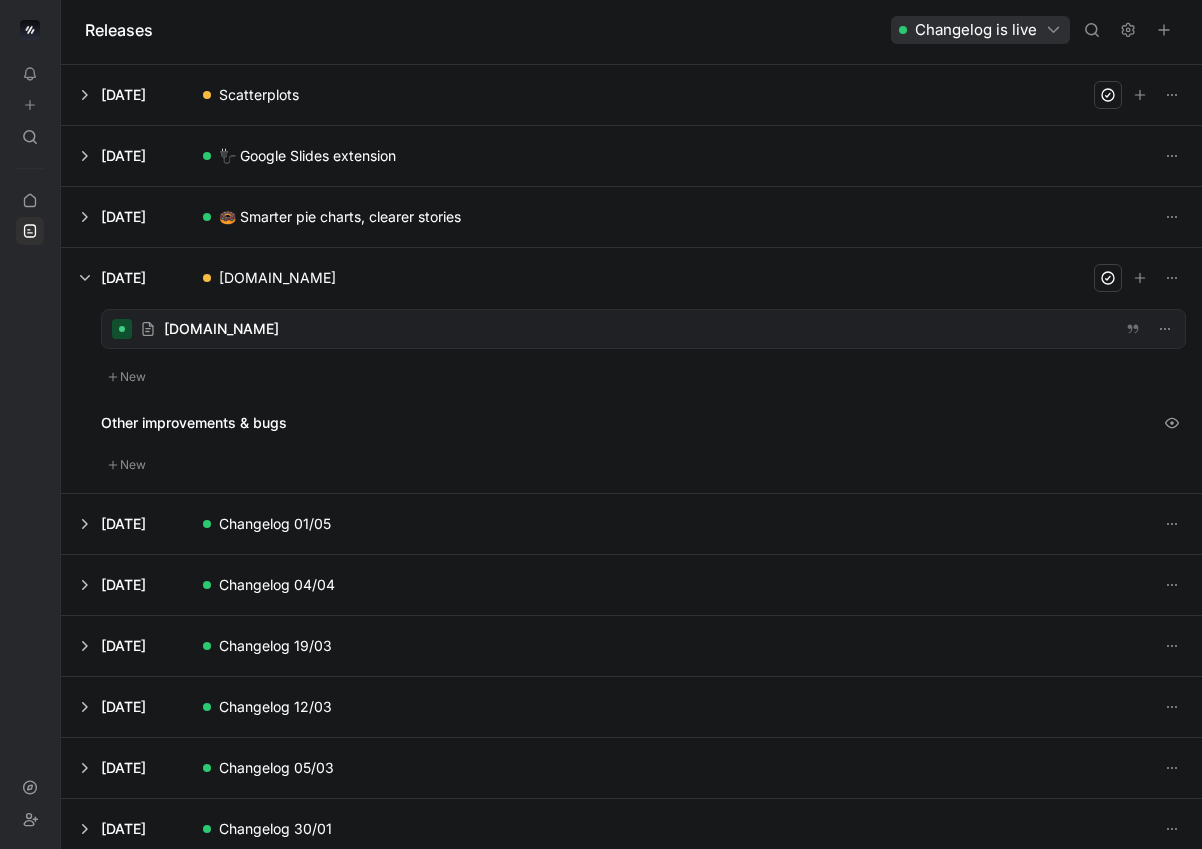 click on "[DOMAIN_NAME] New" at bounding box center [643, 349] 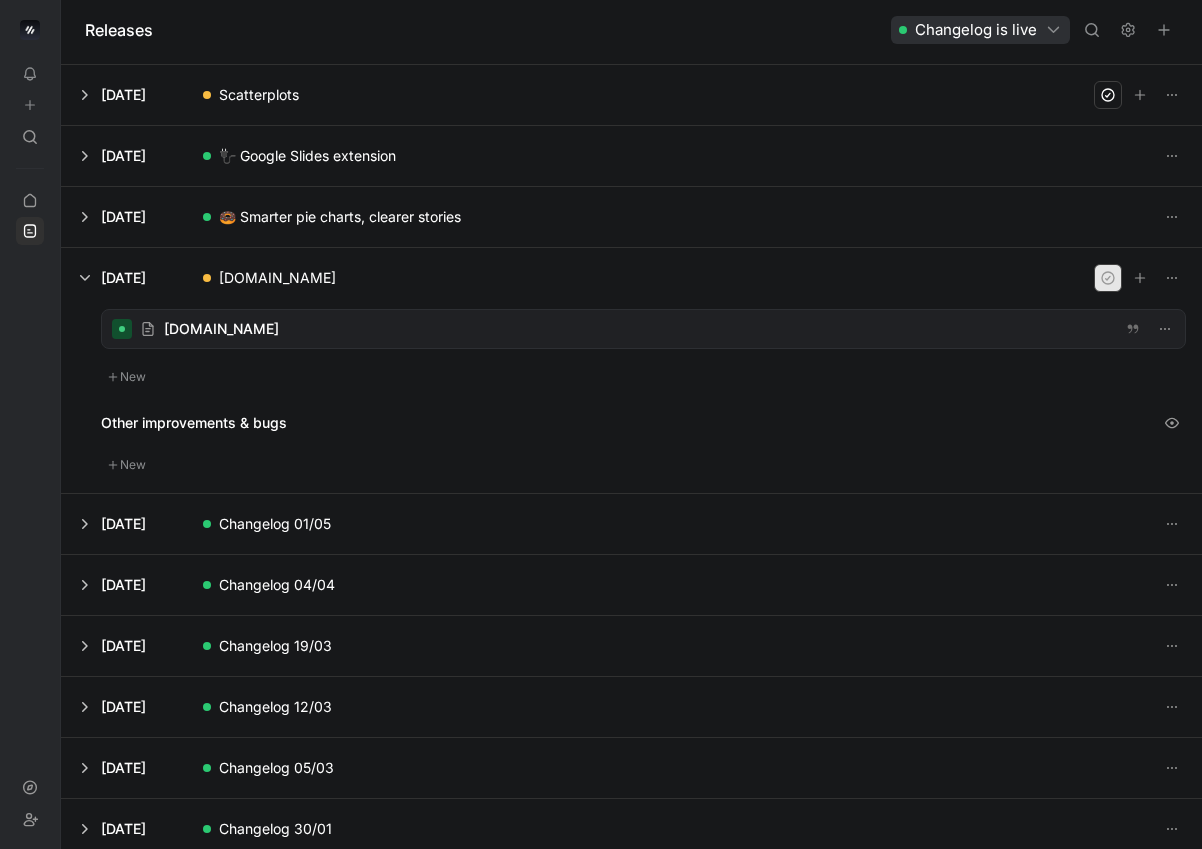 click 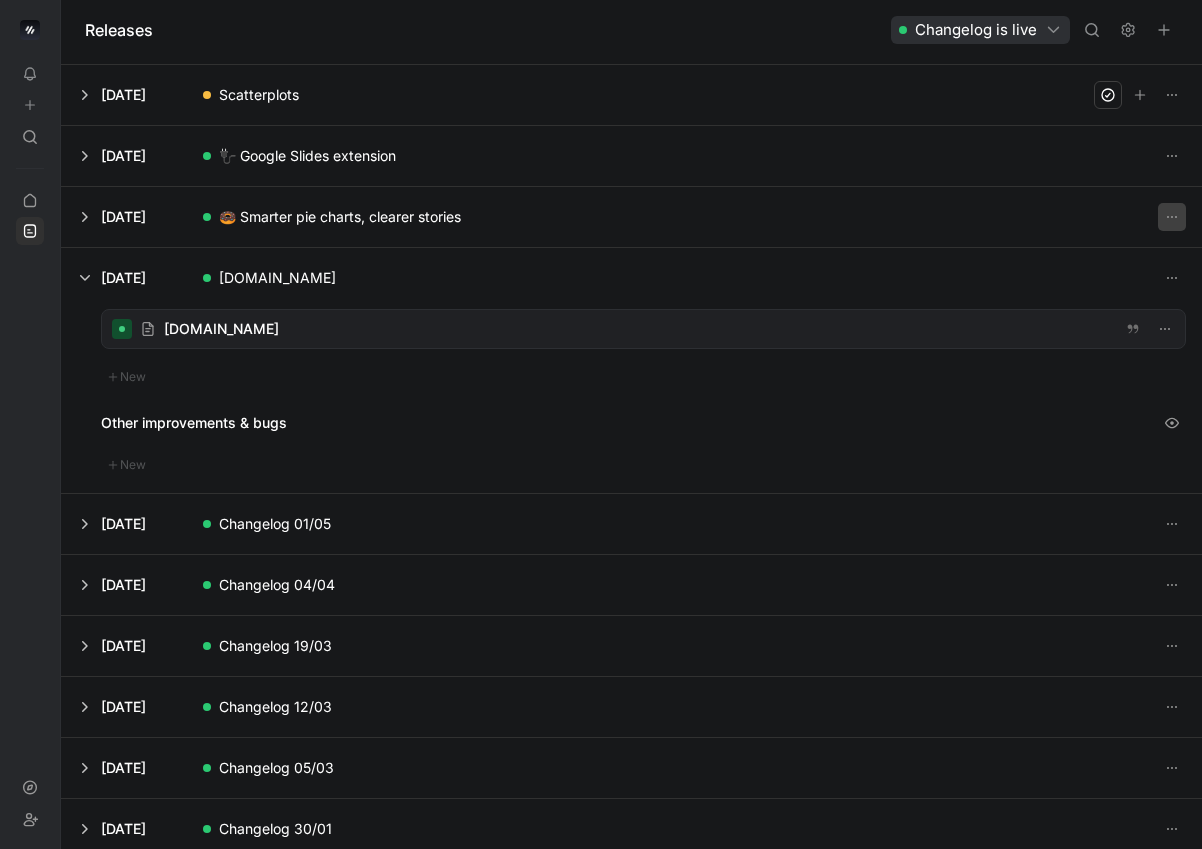 click at bounding box center (1172, 217) 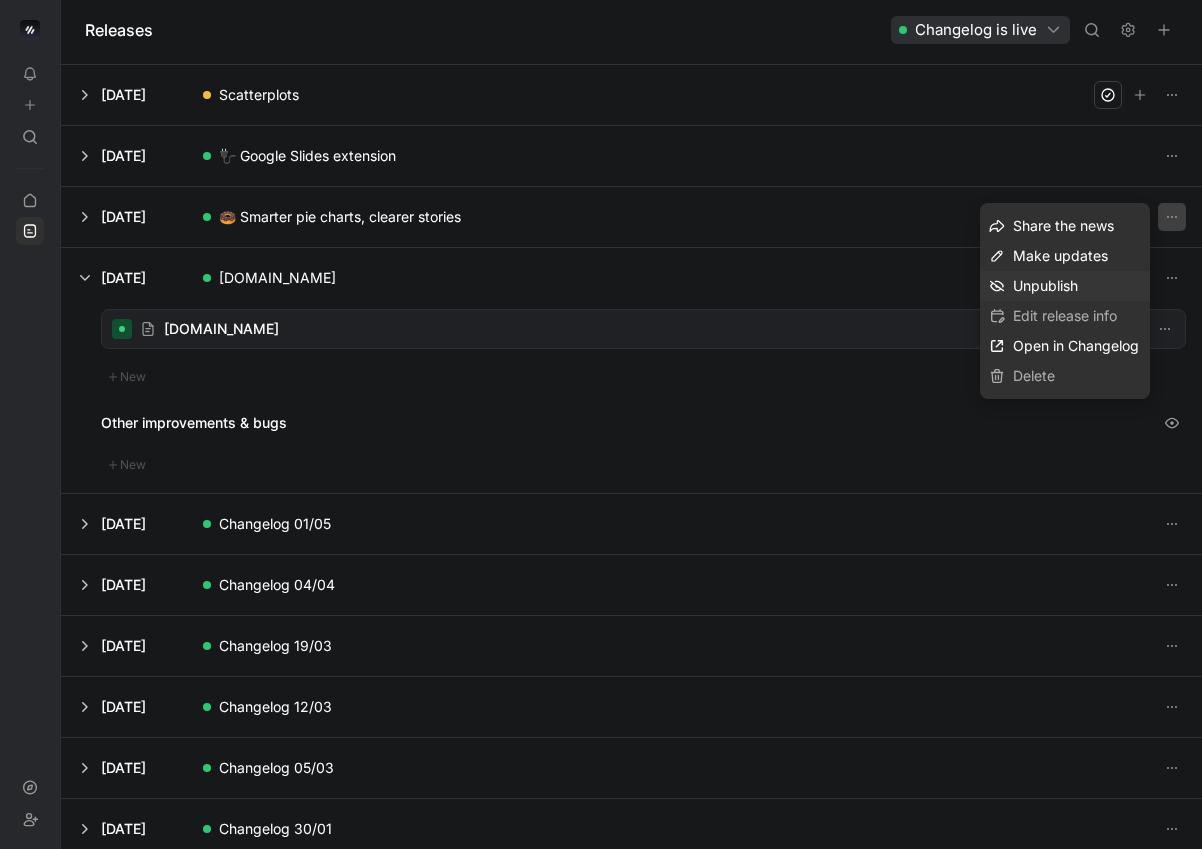 click on "Unpublish" at bounding box center (1045, 285) 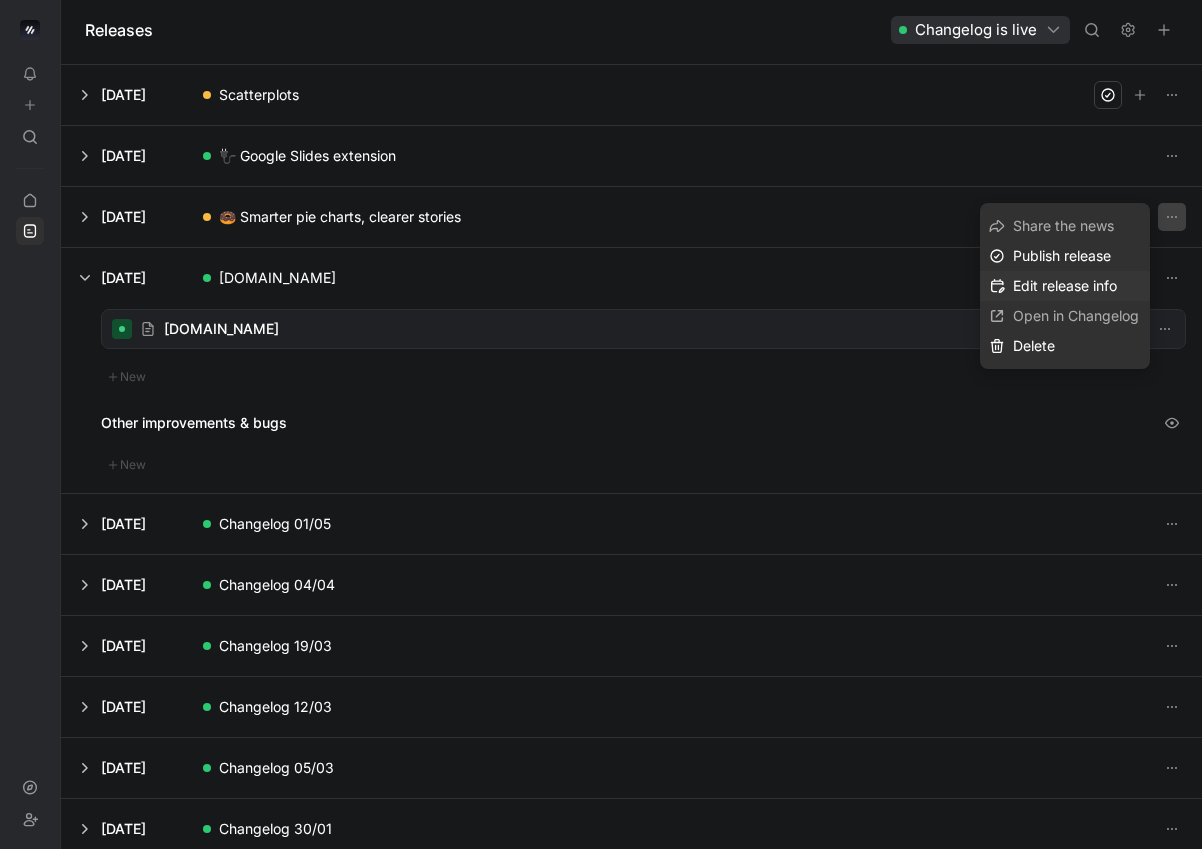 click on "Edit release info" at bounding box center [1077, 286] 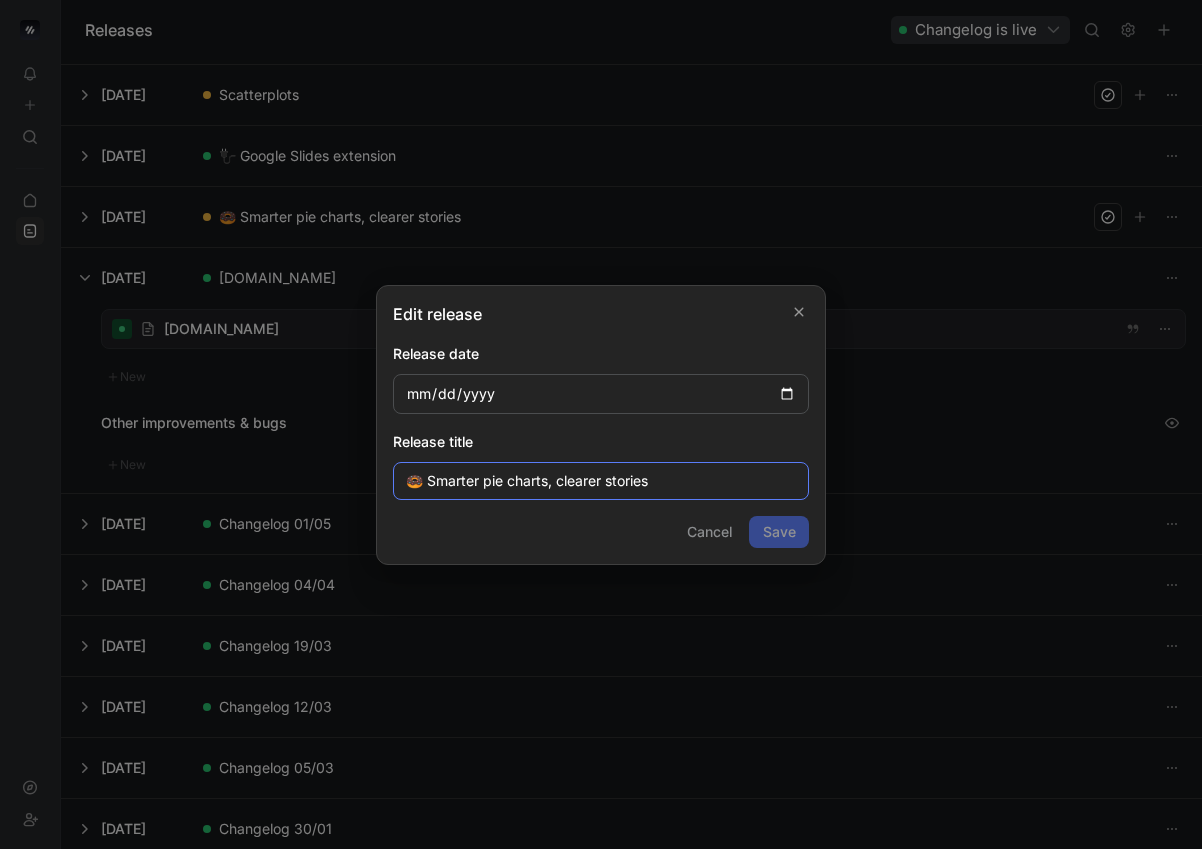 click on "🍩 Smarter pie charts, clearer stories" at bounding box center [601, 481] 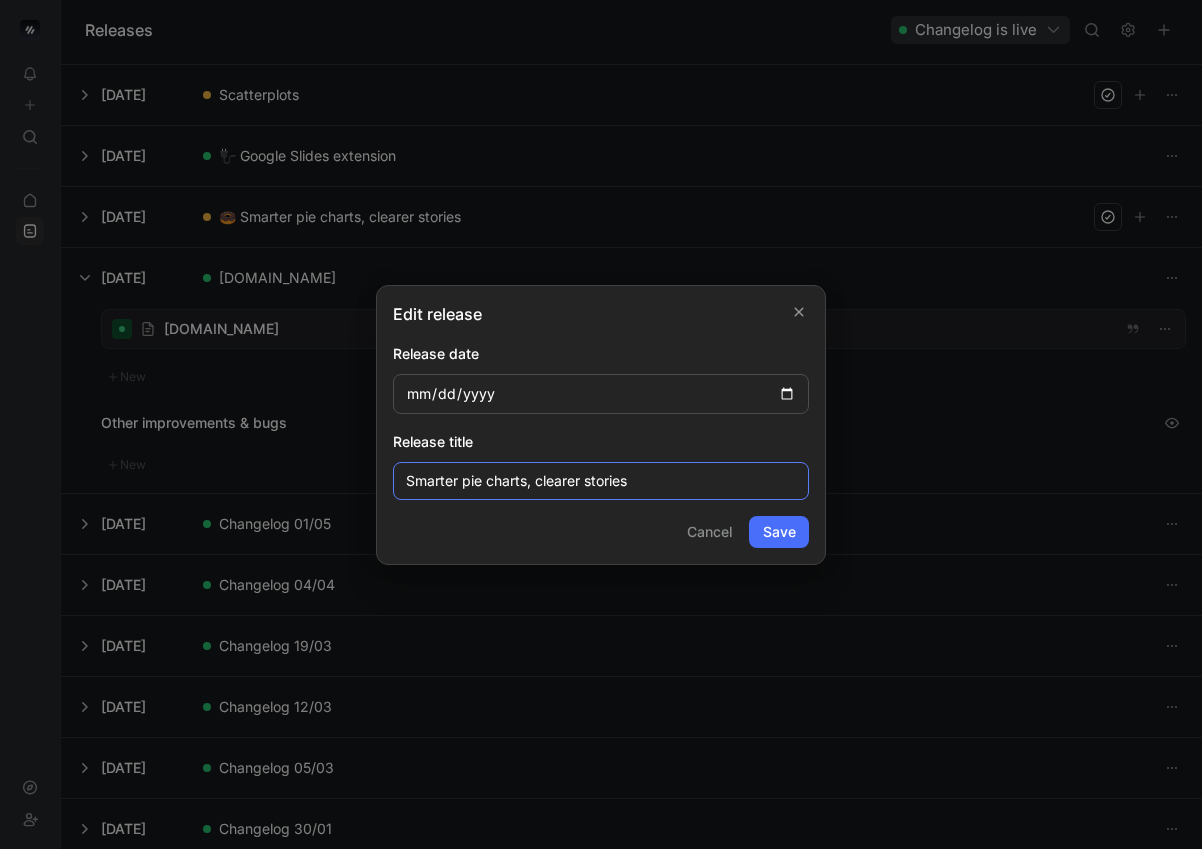 type on "Smarter pie charts, clearer stories" 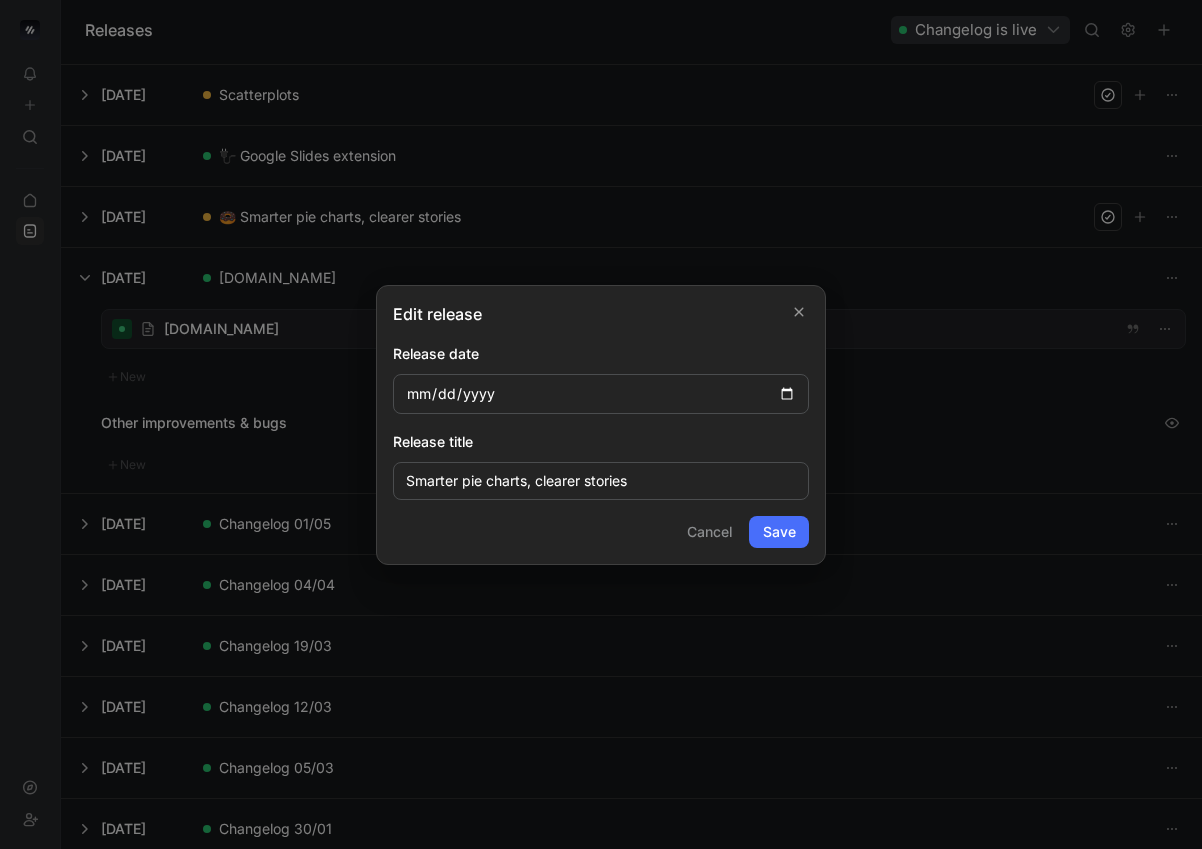 click on "Save" at bounding box center (779, 532) 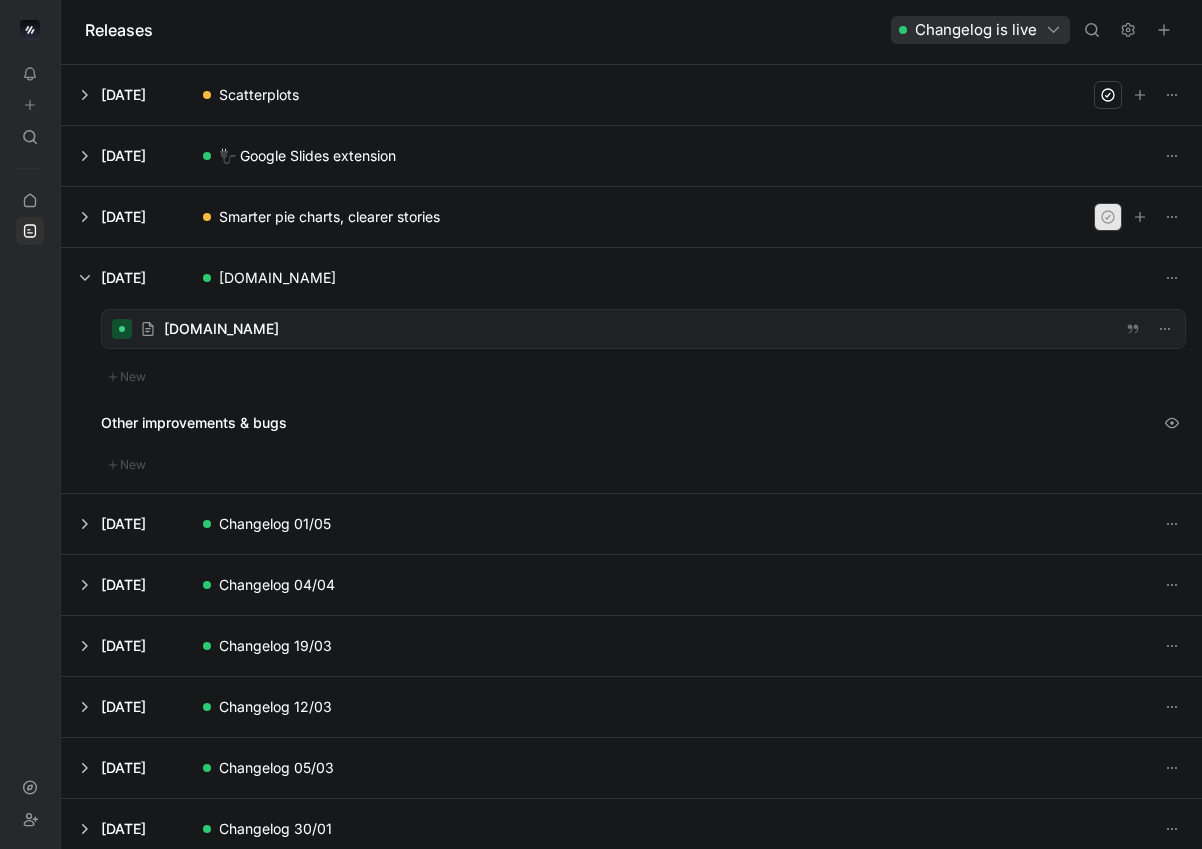click 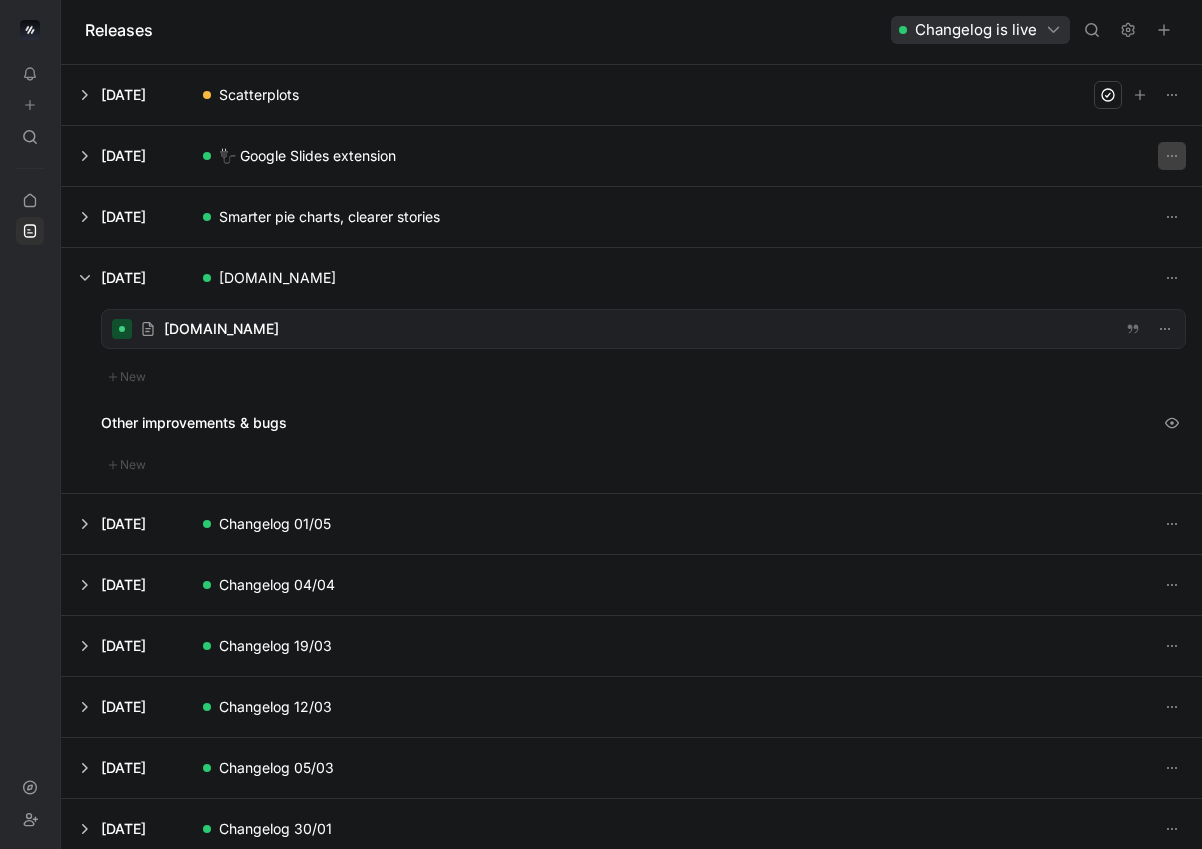 click at bounding box center [1172, 156] 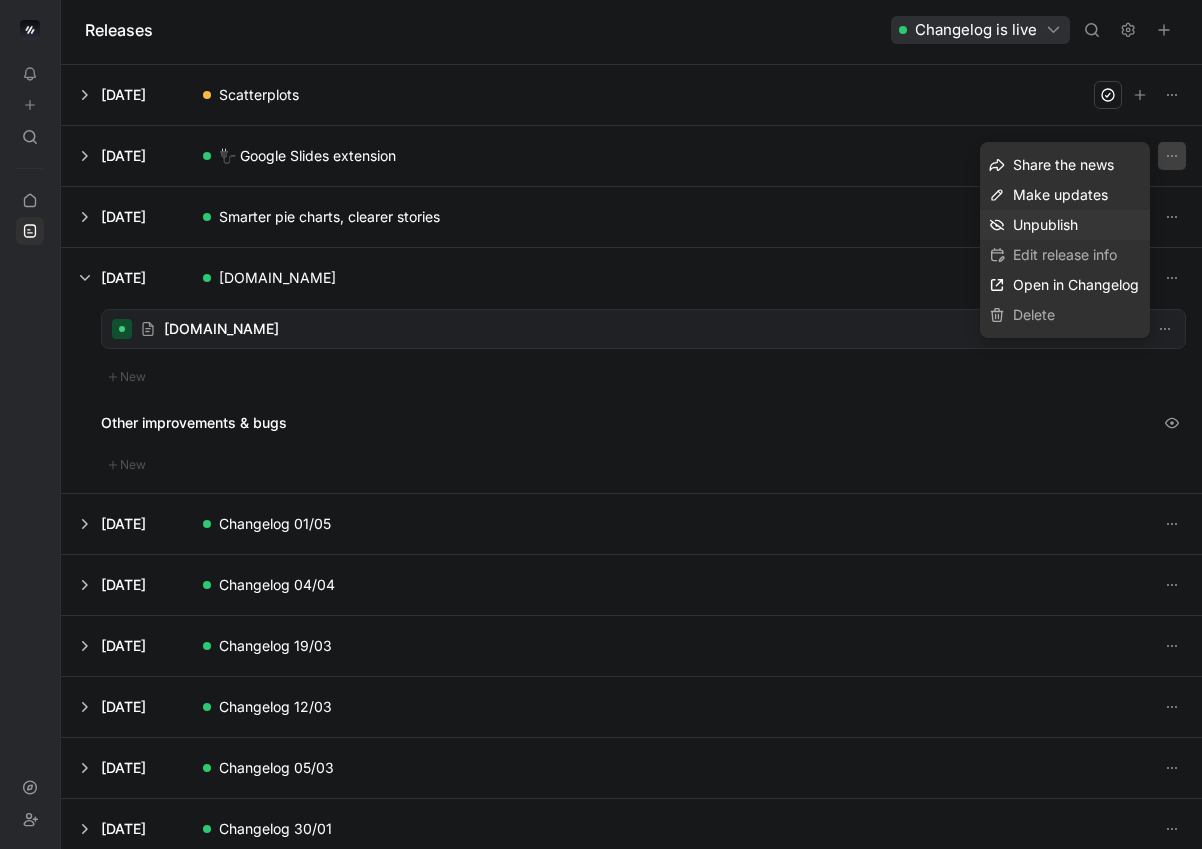 click on "Unpublish" at bounding box center (1045, 224) 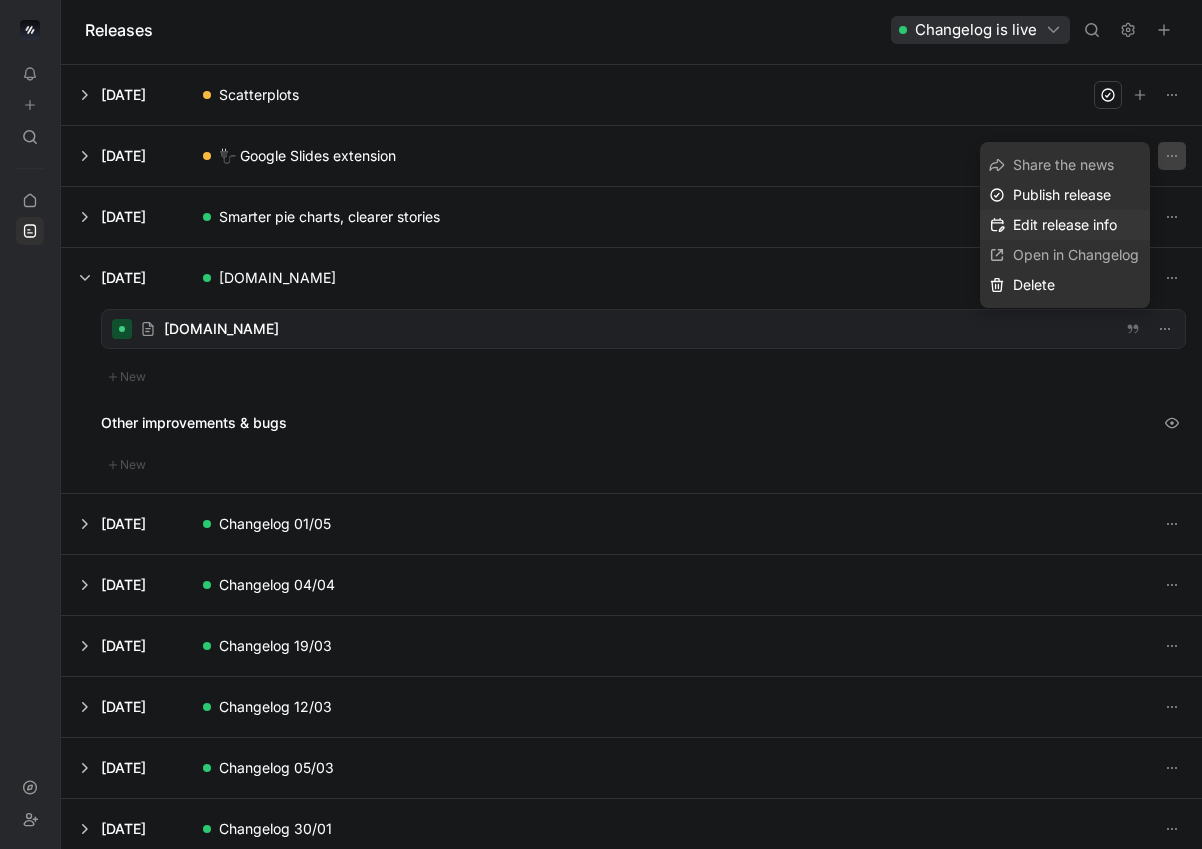 click on "Edit release info" at bounding box center [1065, 224] 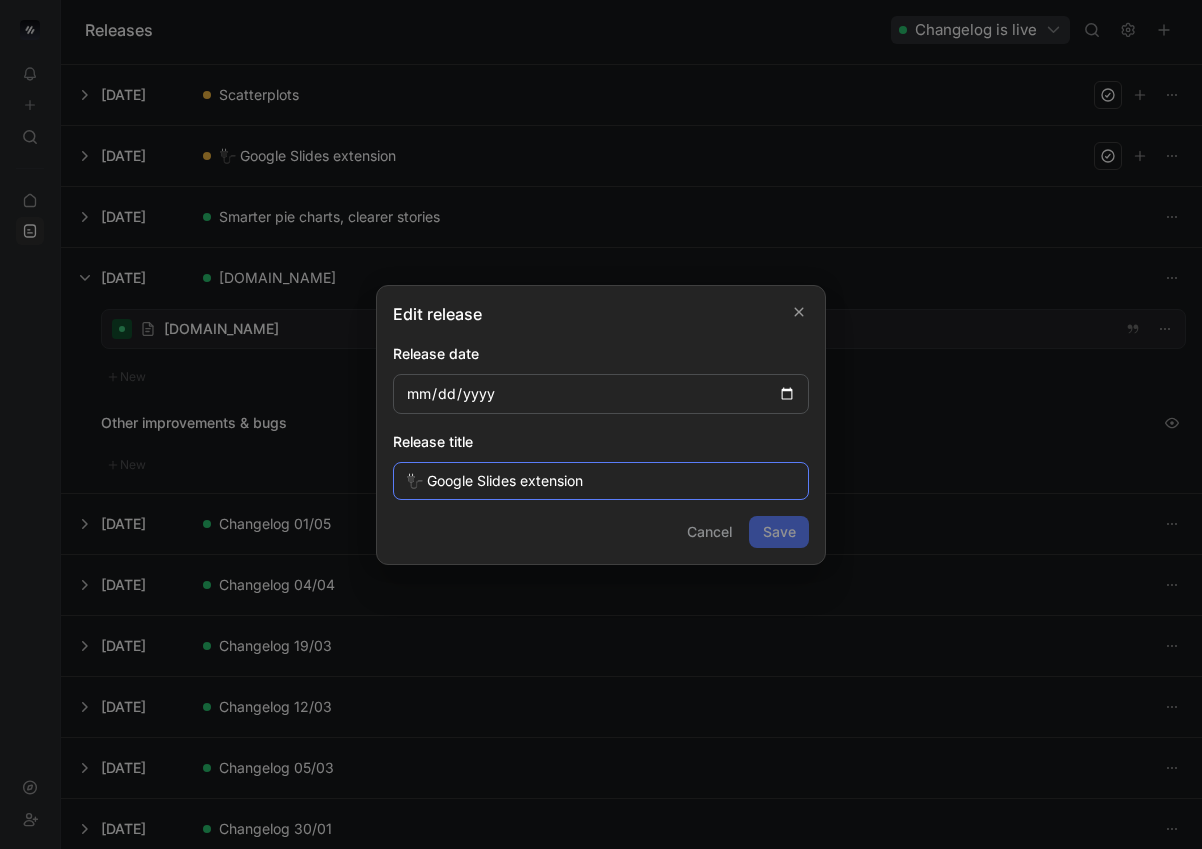 click on "🔌 Google Slides extension" at bounding box center [601, 481] 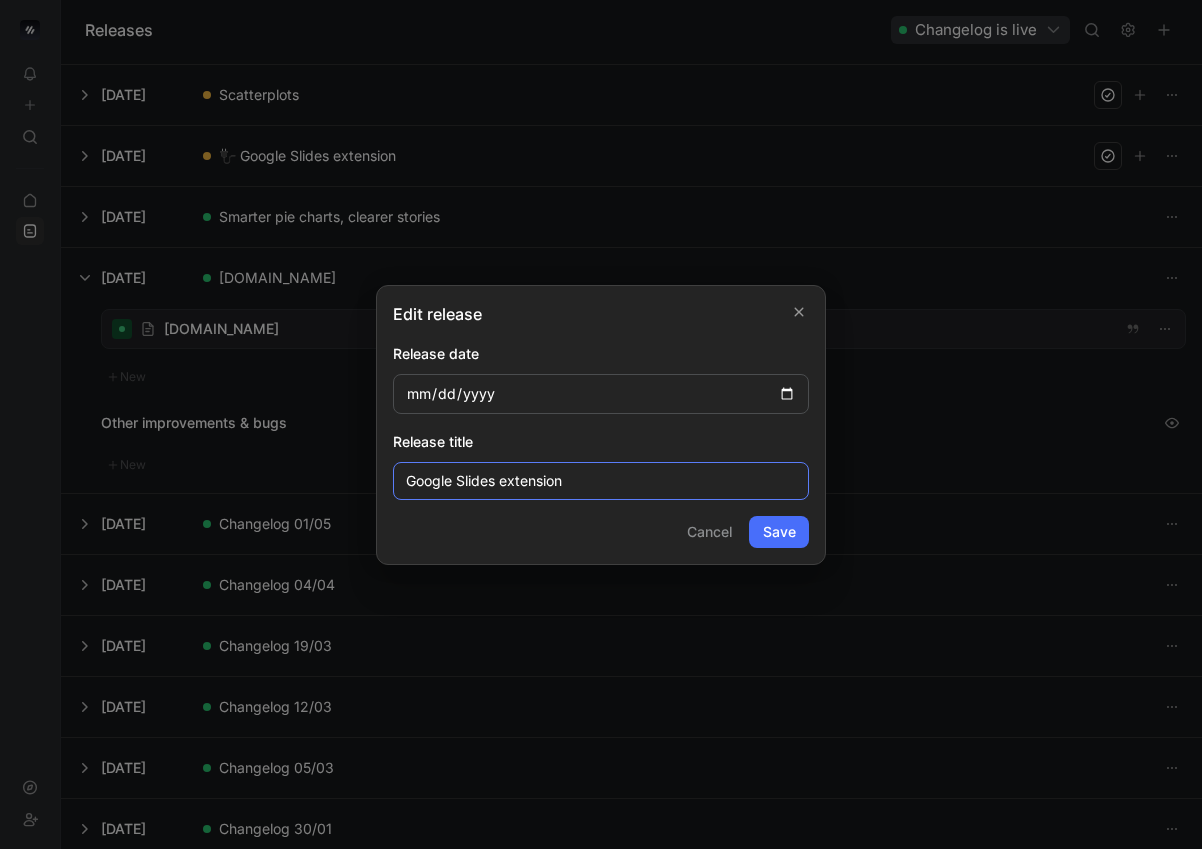 type on "Google Slides extension" 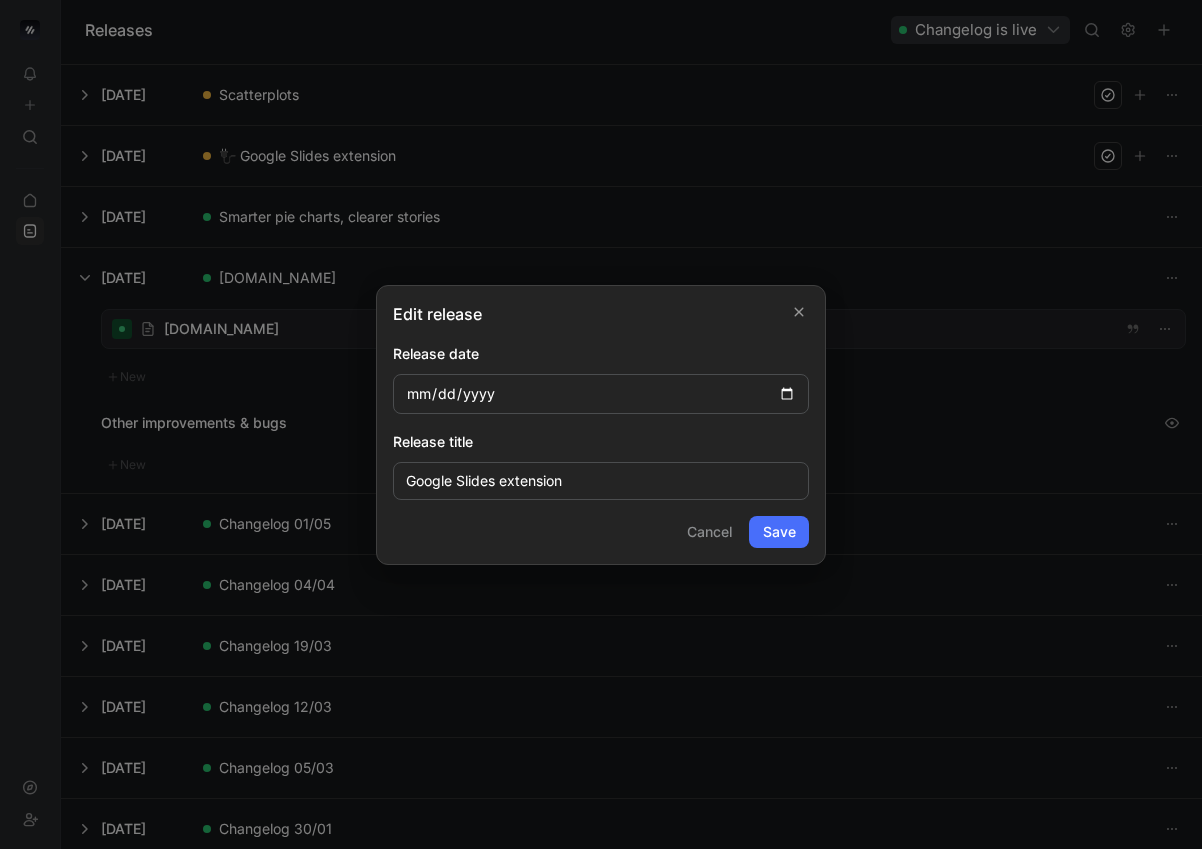 click on "Save" at bounding box center [779, 532] 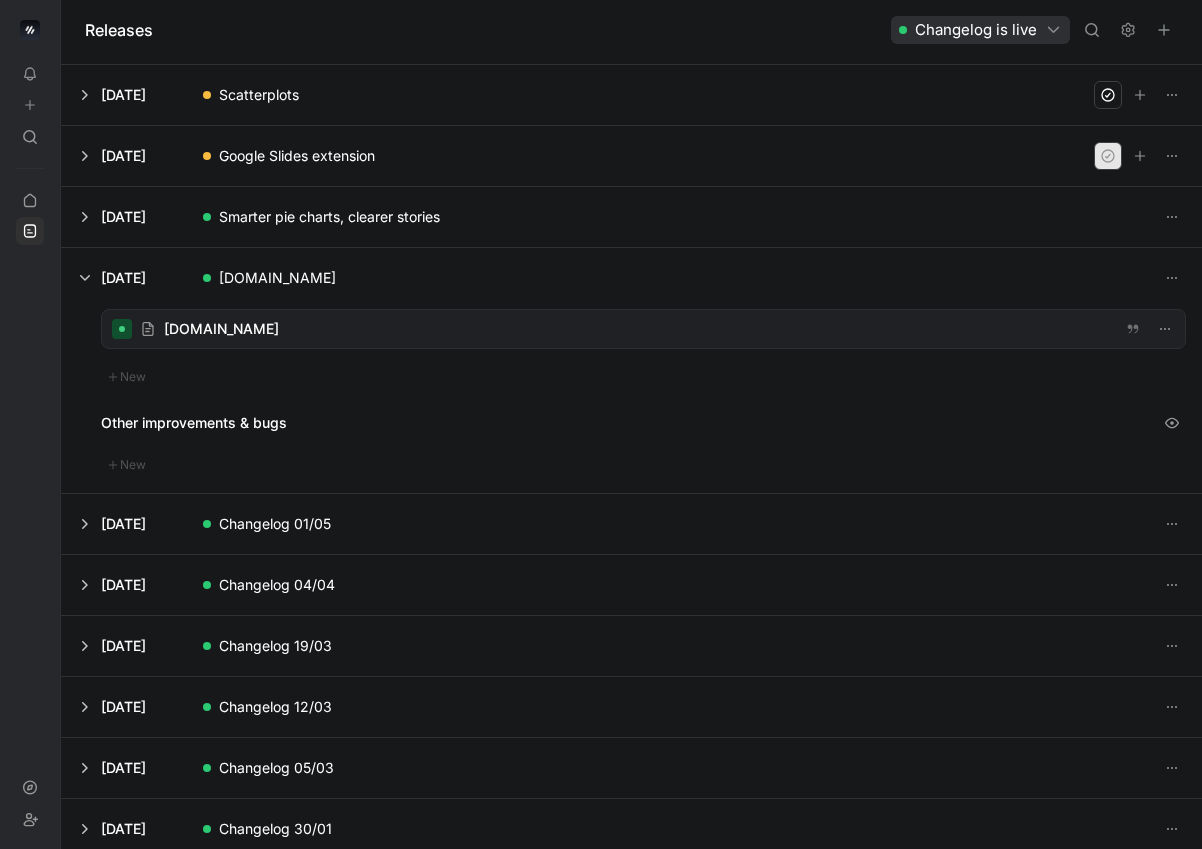 click 